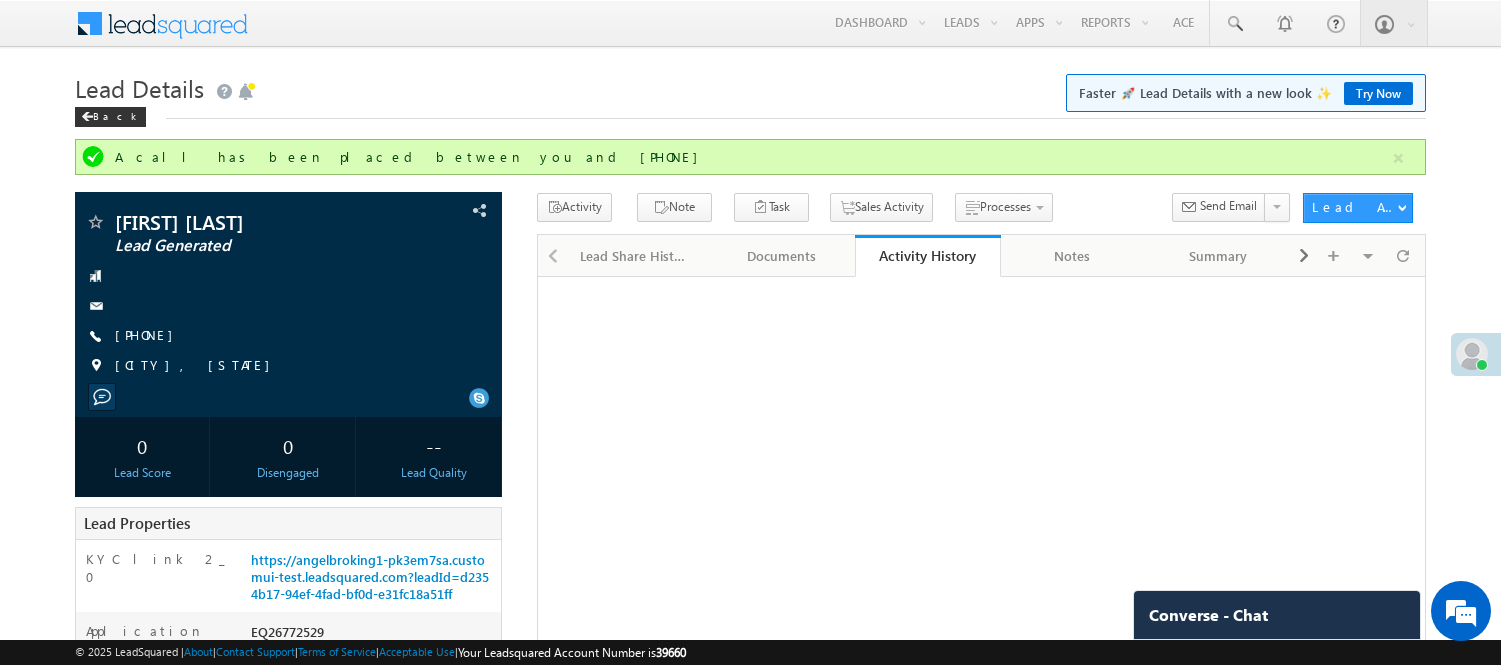 click on "Manage Leads" at bounding box center (0, 0) 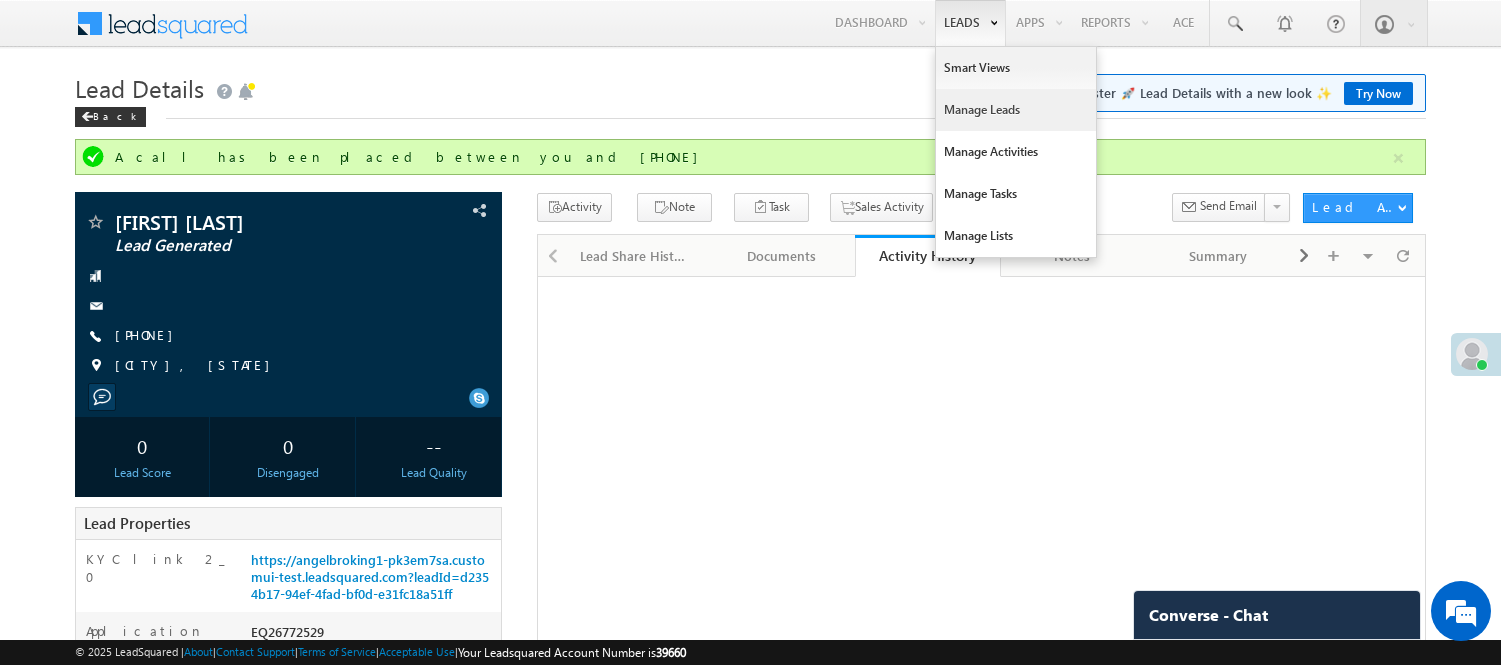 scroll, scrollTop: 0, scrollLeft: 0, axis: both 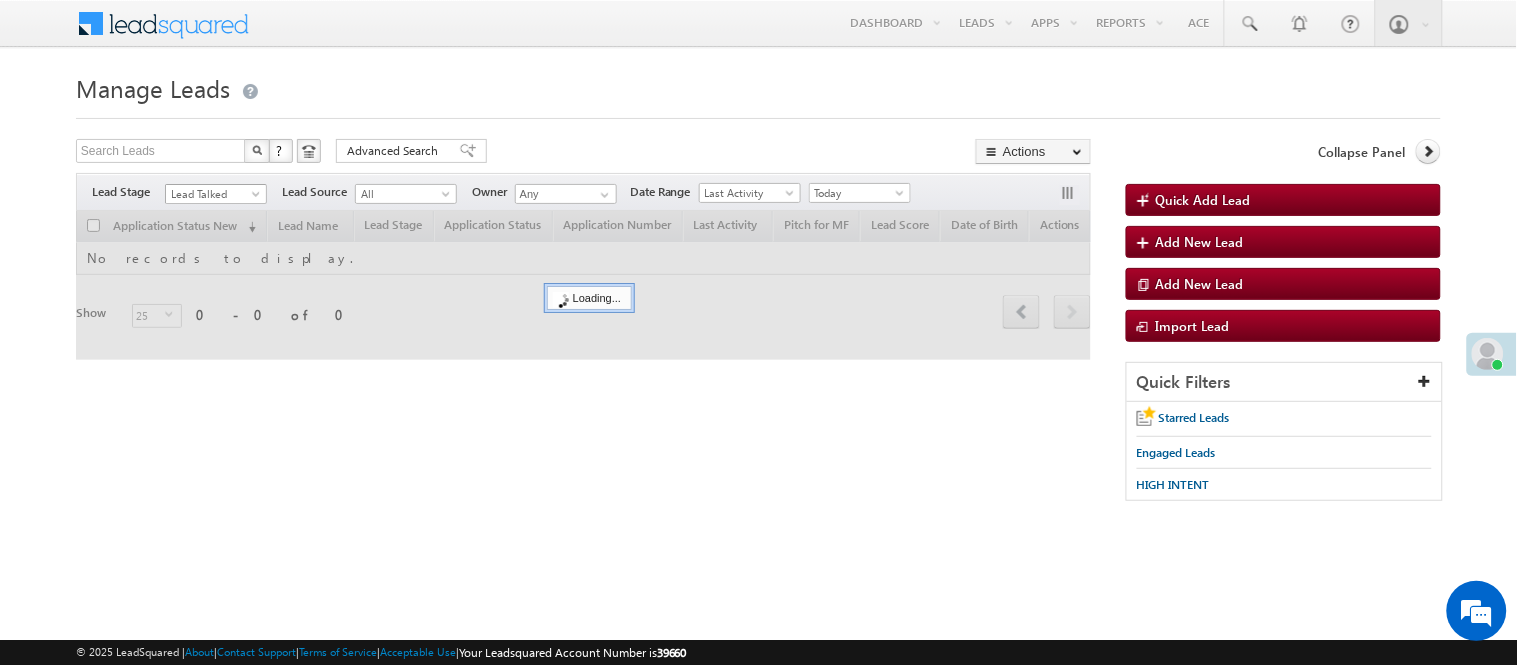 click on "Lead Talked" at bounding box center [213, 194] 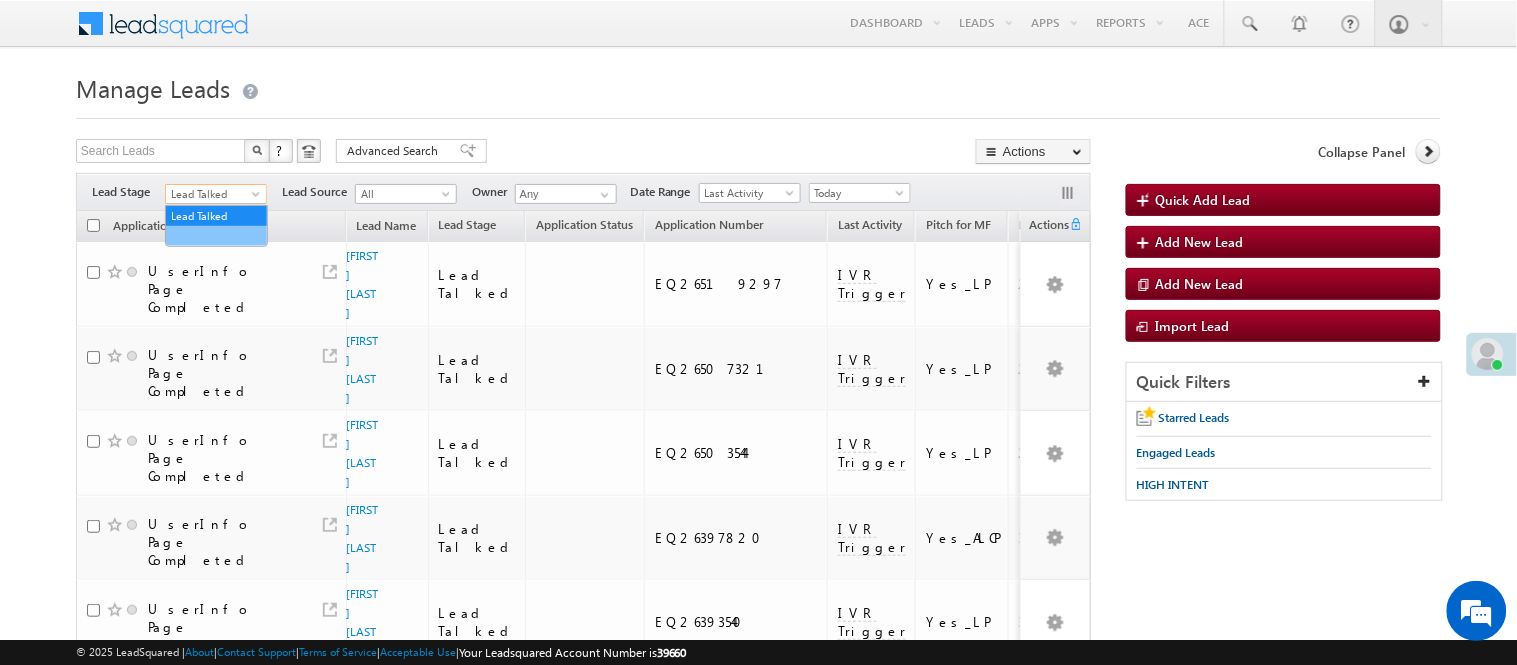 click on "Menu
Nisha Anand Yadav
Nisha .Yada v@ang elbro king. com
Angel Broki" at bounding box center (758, 24) 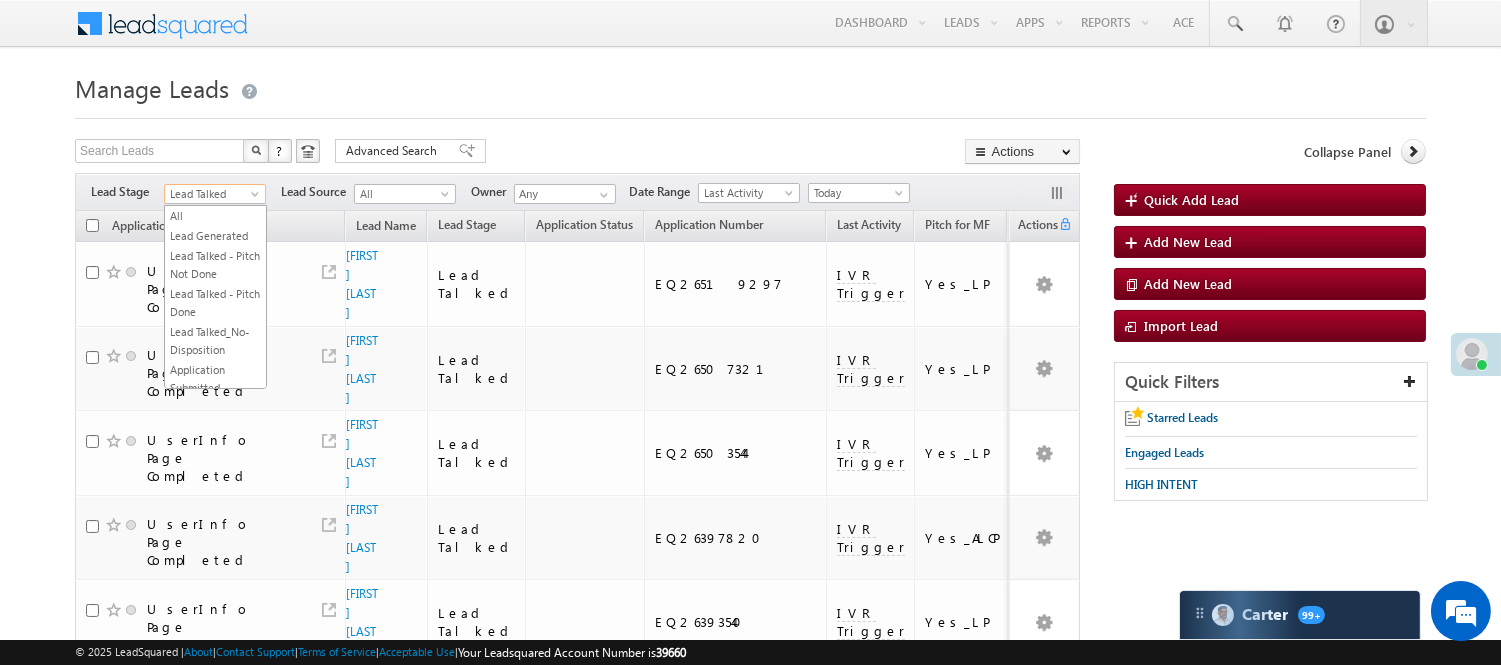 click on "Code Generated" at bounding box center (215, 722) 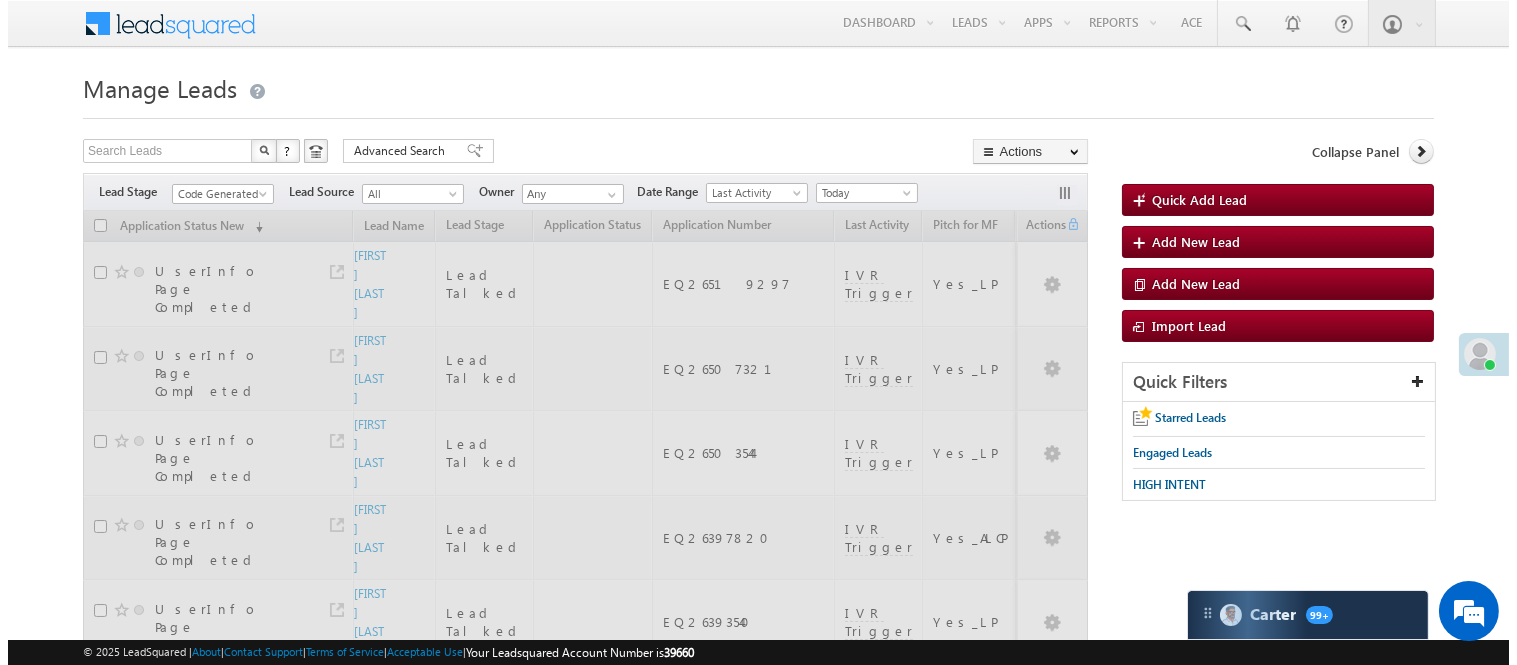 scroll, scrollTop: 0, scrollLeft: 0, axis: both 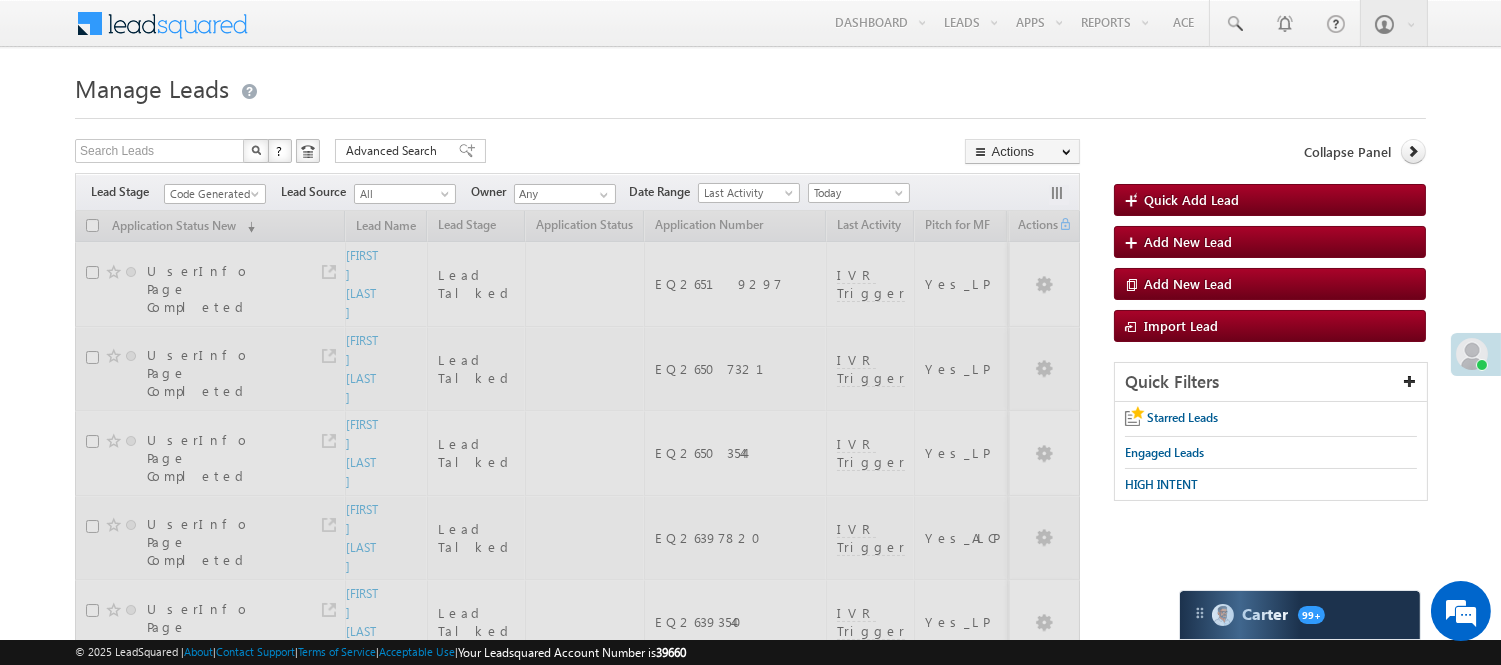 click on "Search Leads X ?   14 results found
Advanced Search
Advanced Search
Advanced search results
Actions Export Leads Reset all Filters
Actions Export Leads Bulk Update Send Email Add to List Add Activity Change Owner Change Stage Delete Merge Leads" at bounding box center (577, 153) 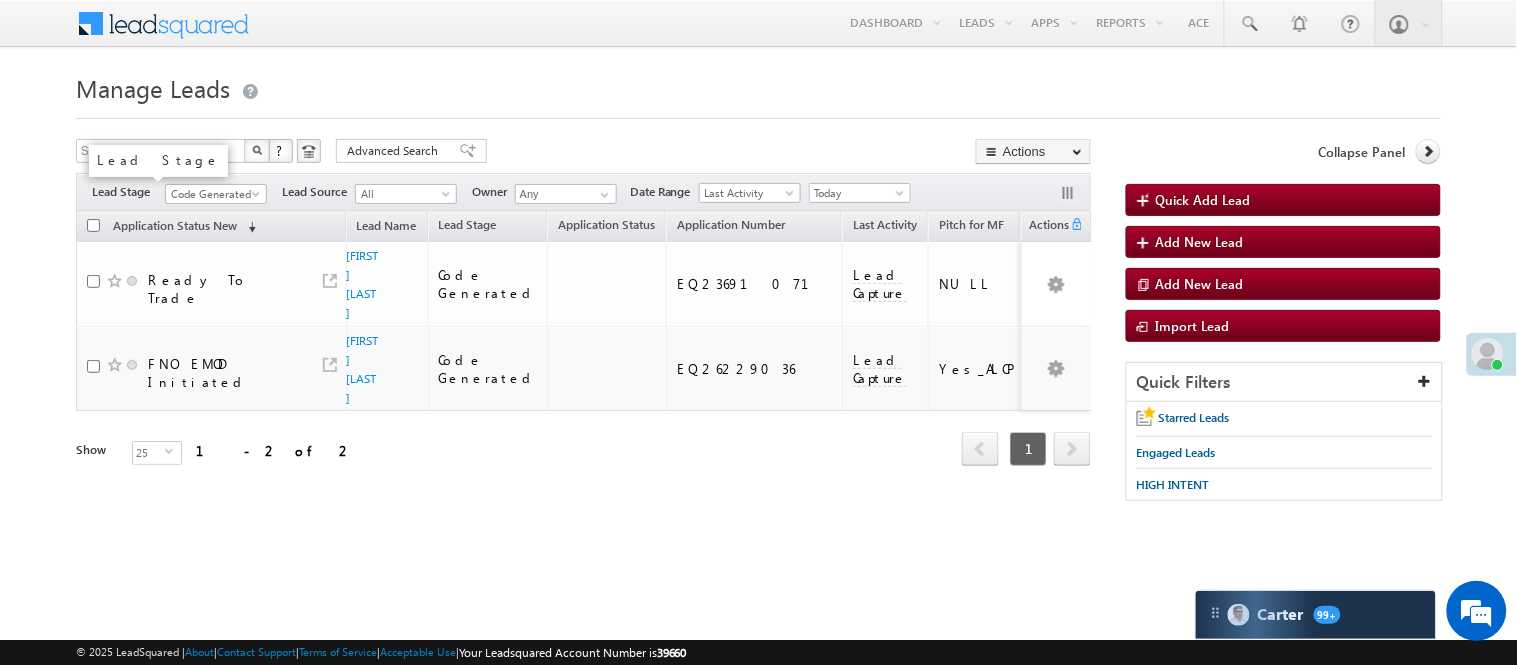 click on "Code Generated" at bounding box center (213, 194) 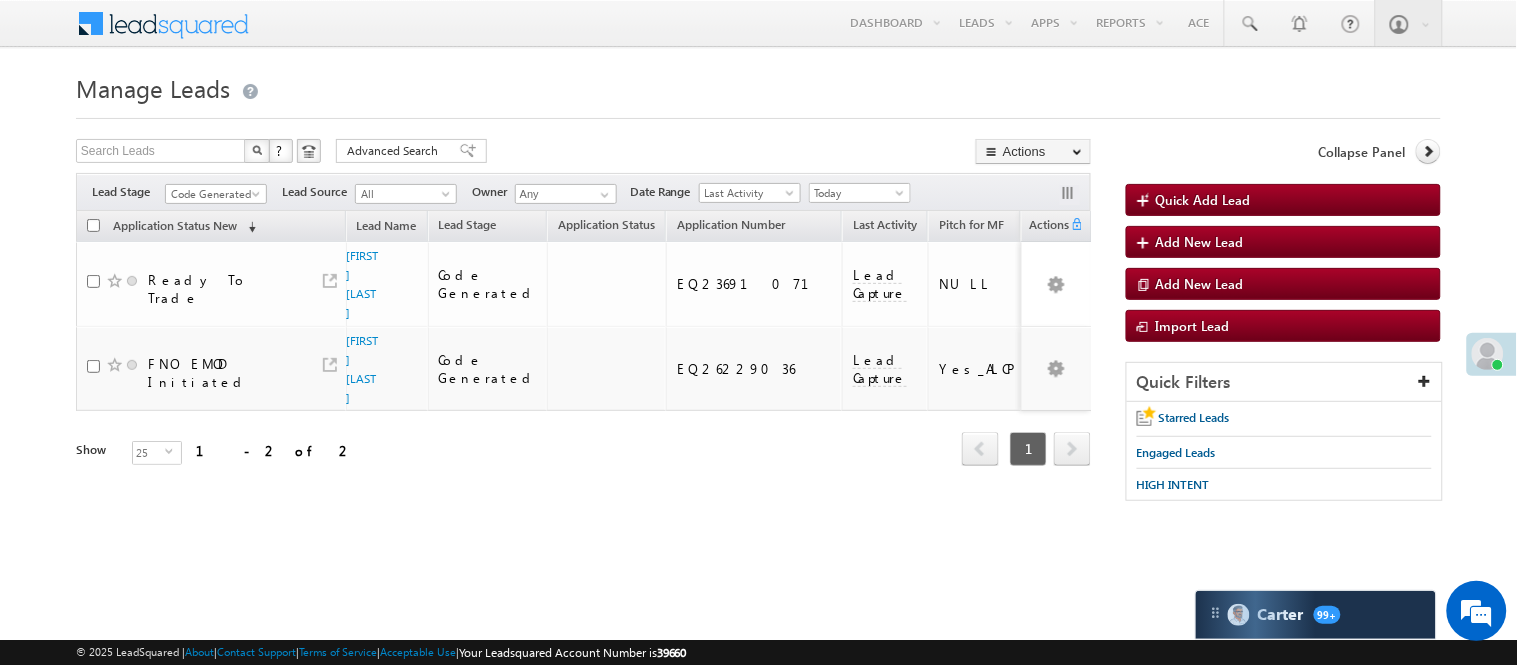 click on "Code Generated" at bounding box center [213, 194] 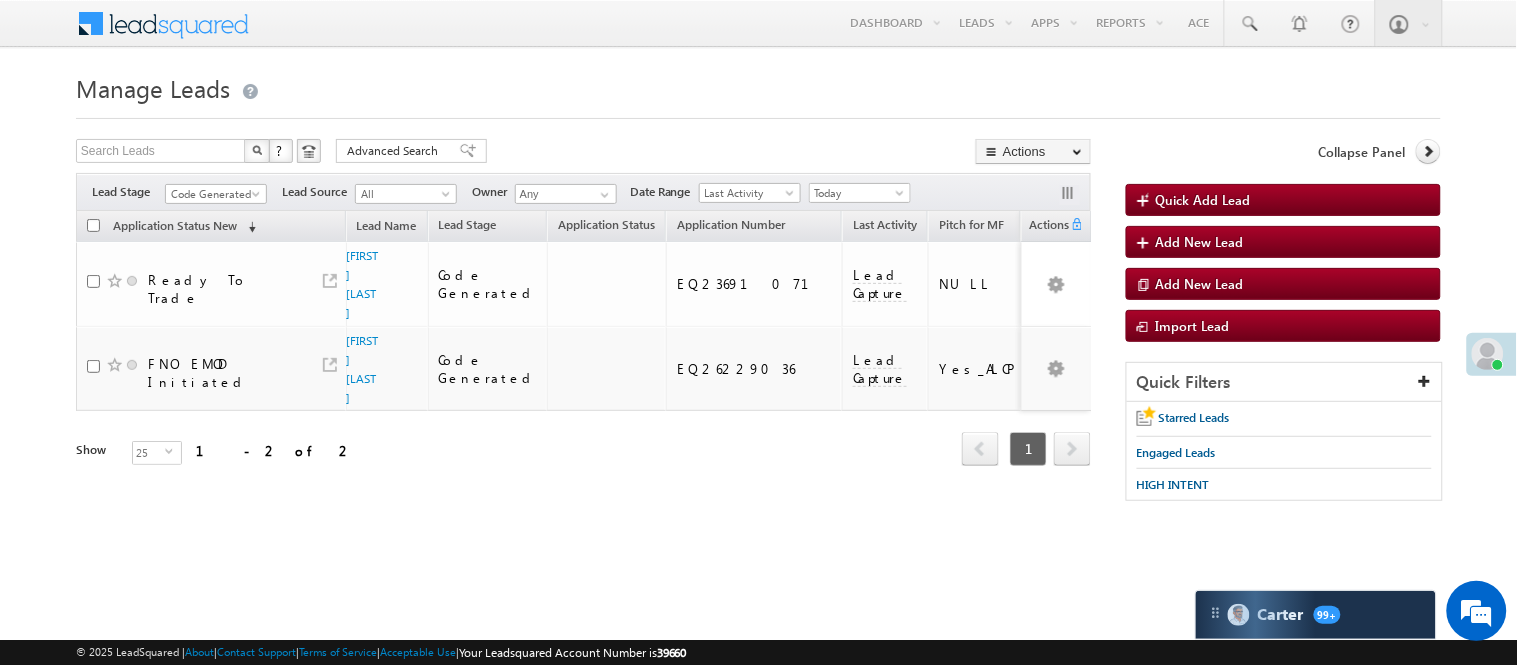 click on "Code Generated" at bounding box center [213, 194] 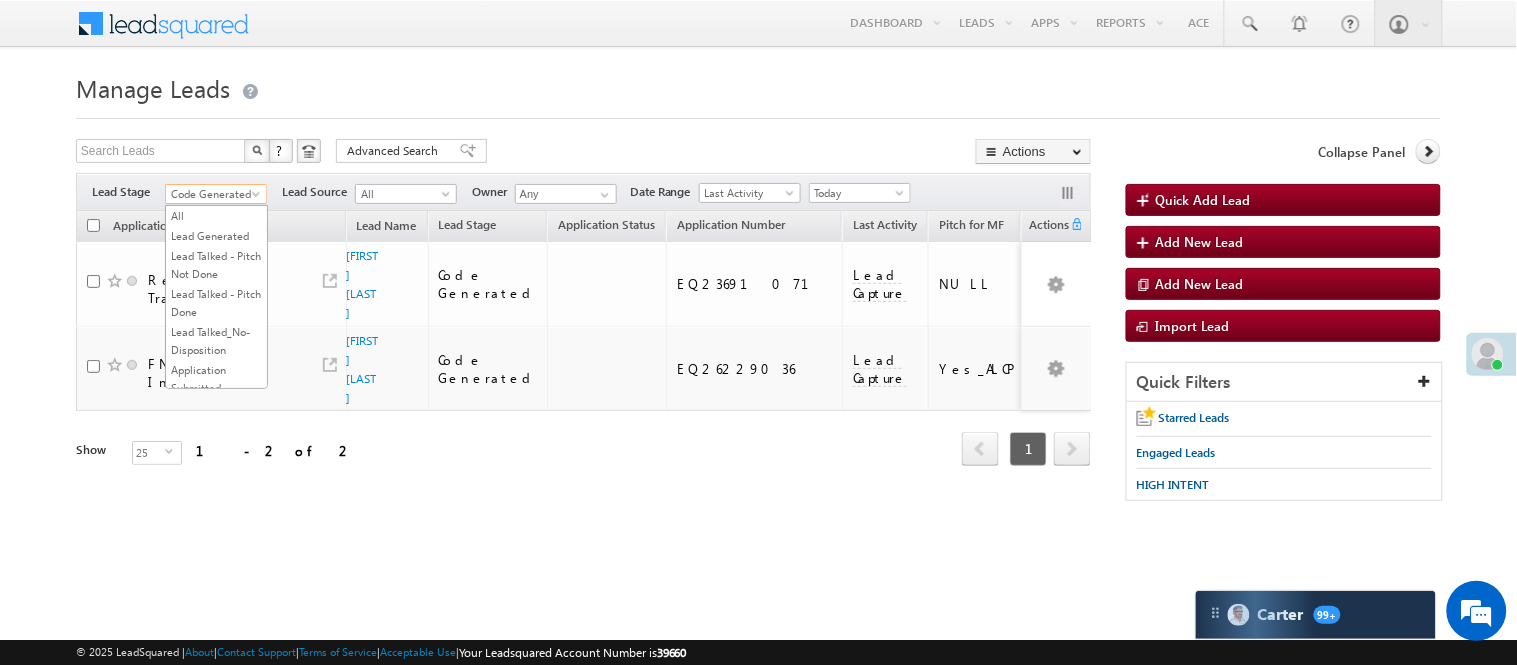 scroll, scrollTop: 0, scrollLeft: 0, axis: both 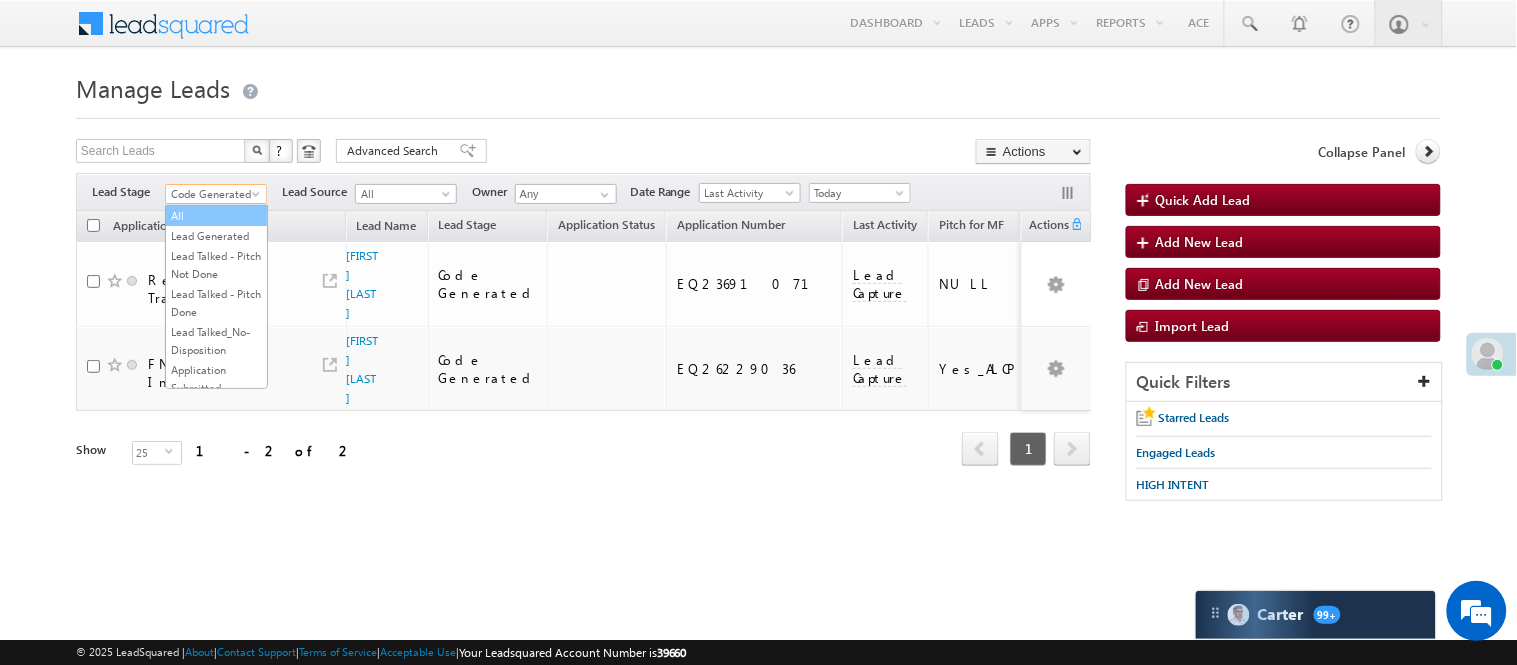 click on "Lead Generated" at bounding box center (216, 236) 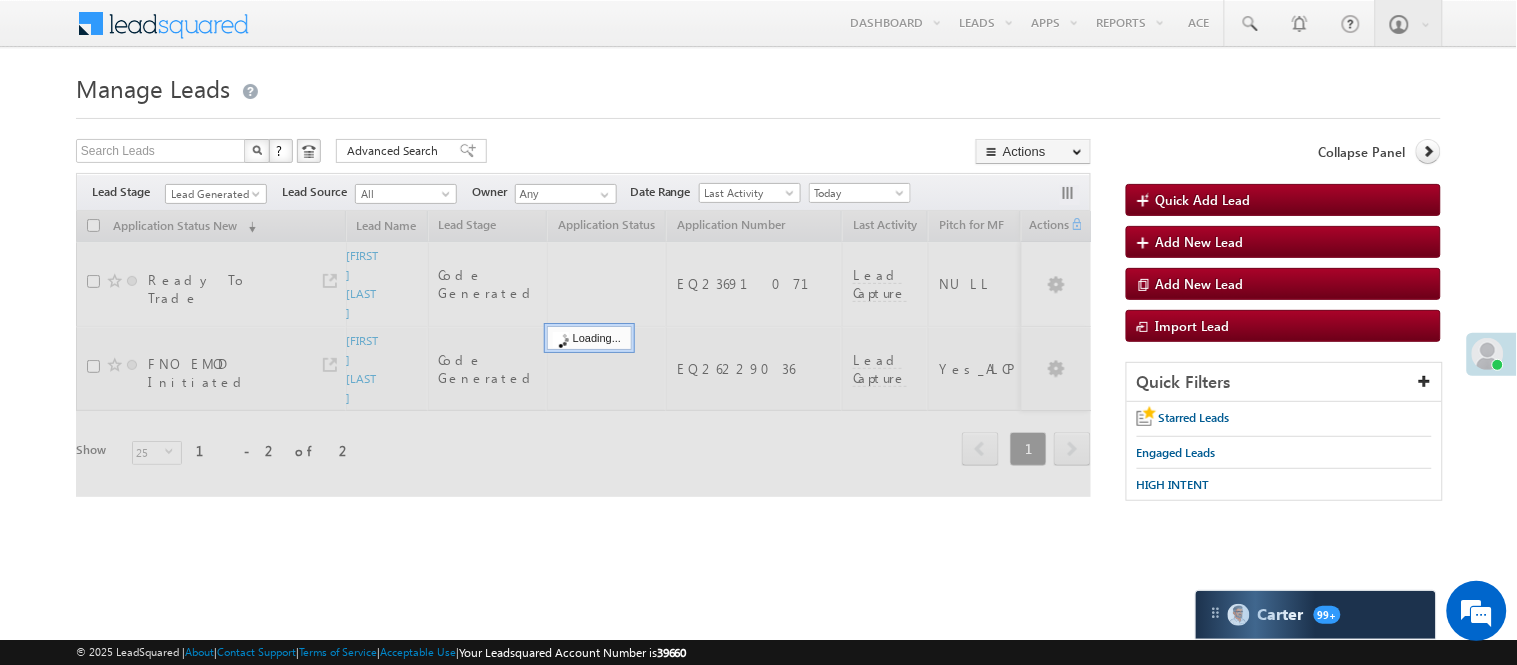 click on "Manage Leads" at bounding box center [758, 86] 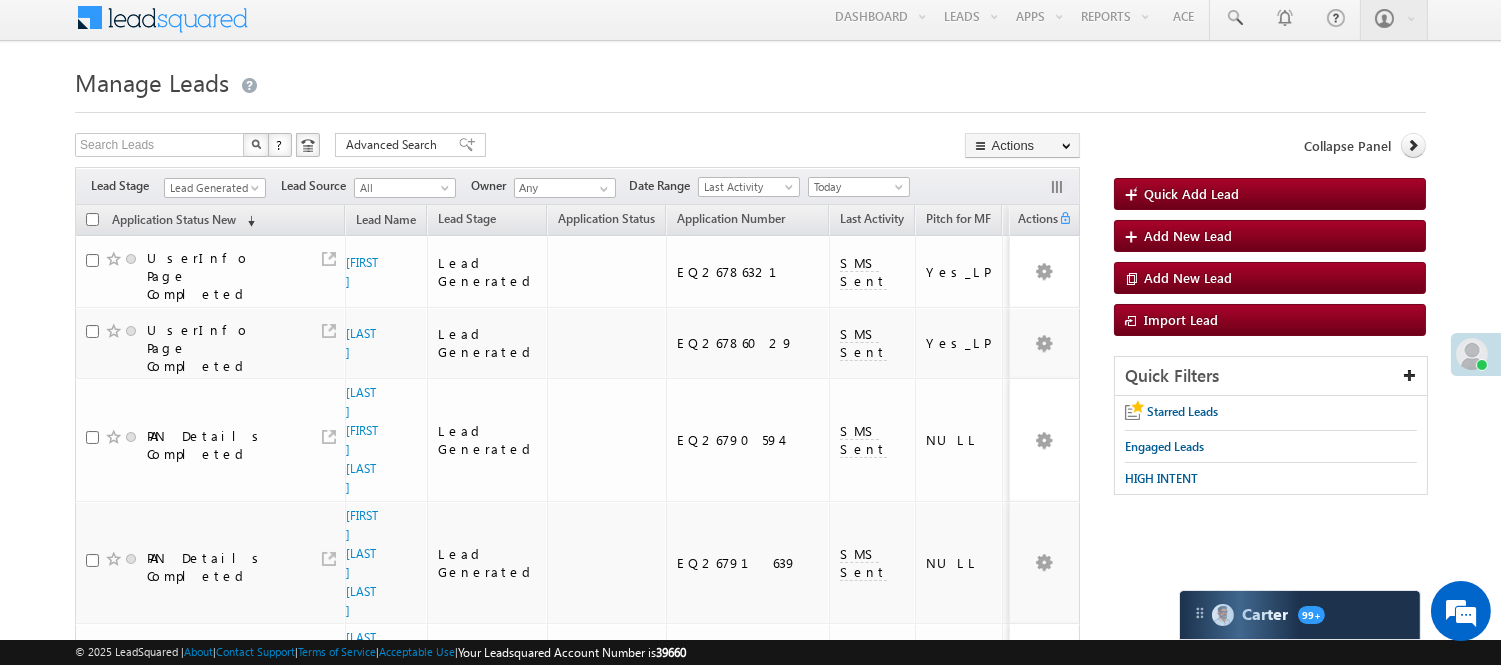 scroll, scrollTop: 0, scrollLeft: 0, axis: both 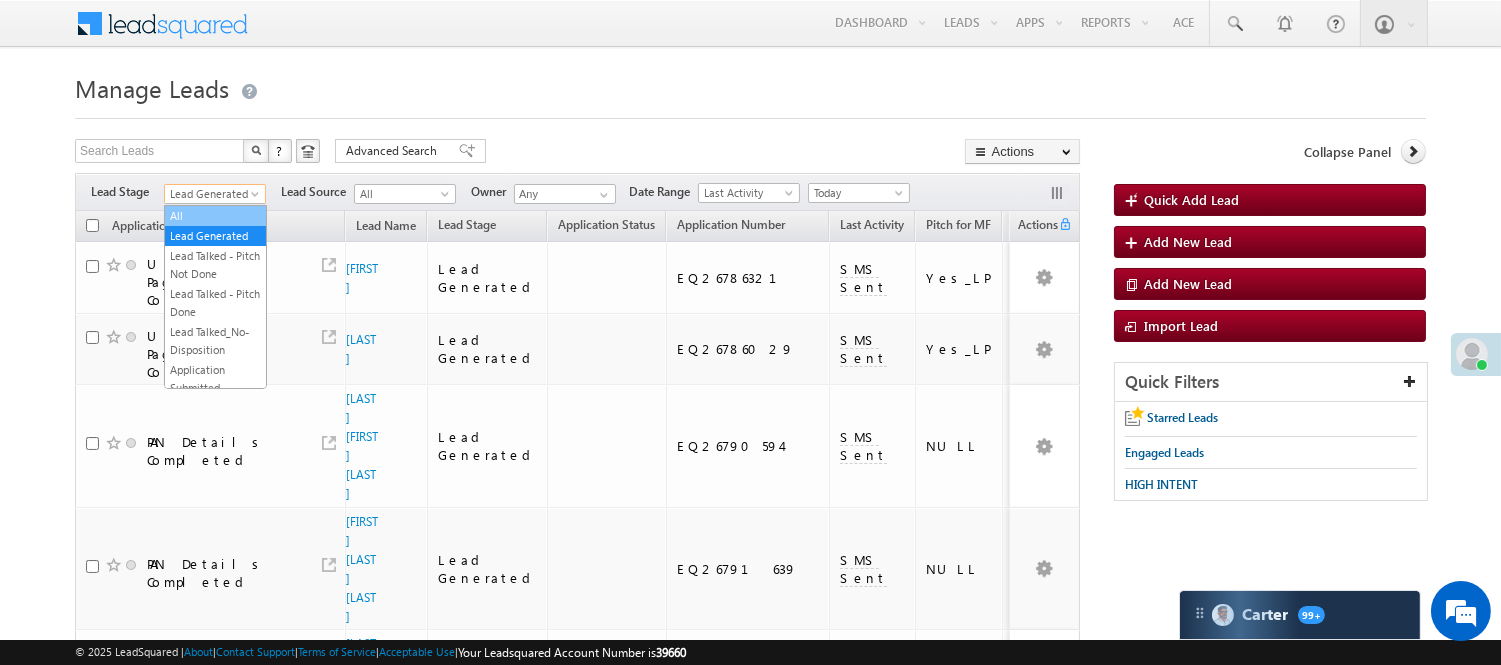 click on "Lead Generated" at bounding box center (212, 194) 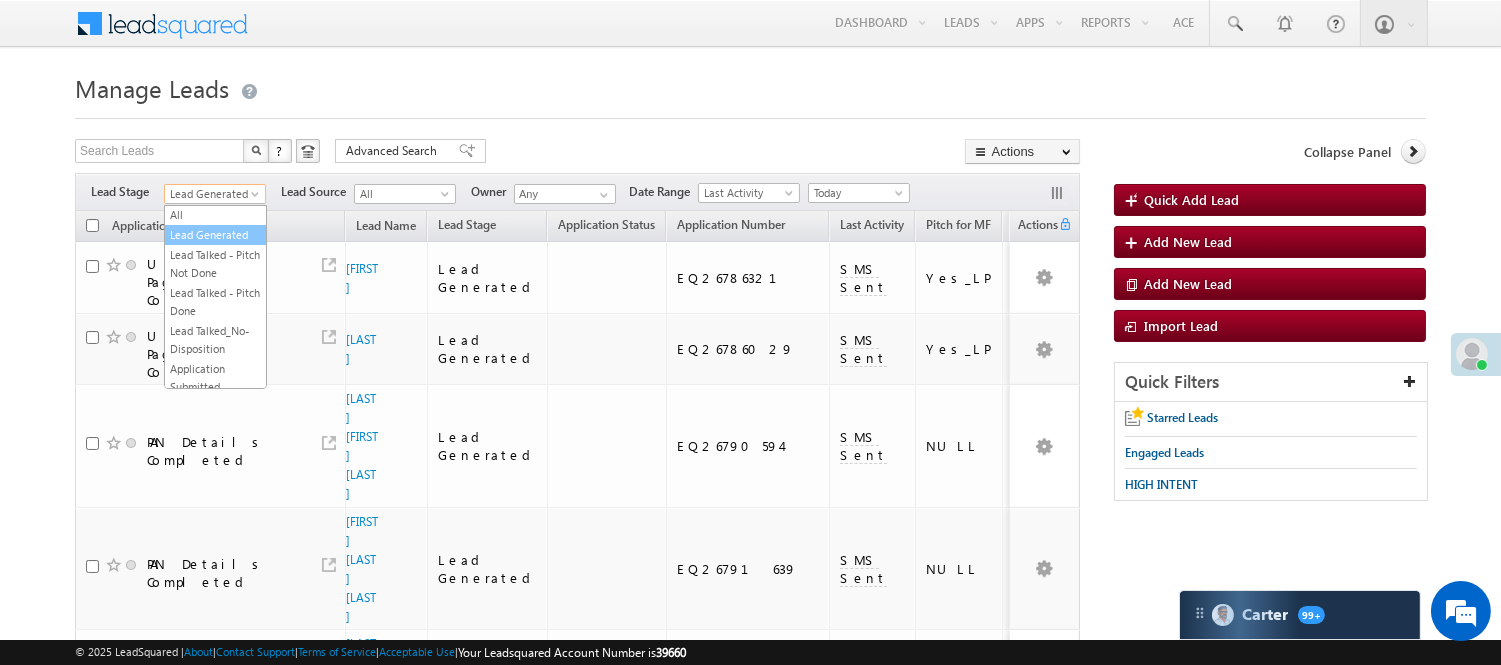 scroll, scrollTop: 0, scrollLeft: 0, axis: both 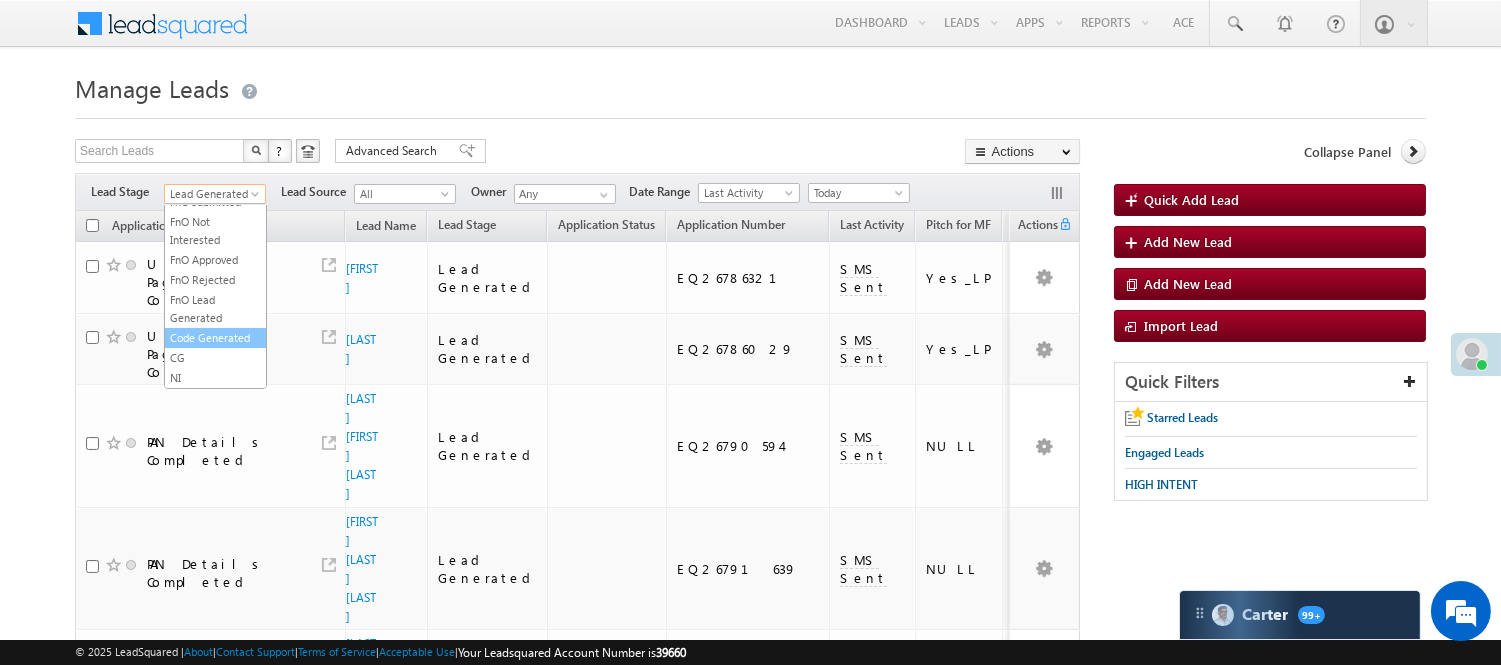 click on "Code Generated" at bounding box center (215, 338) 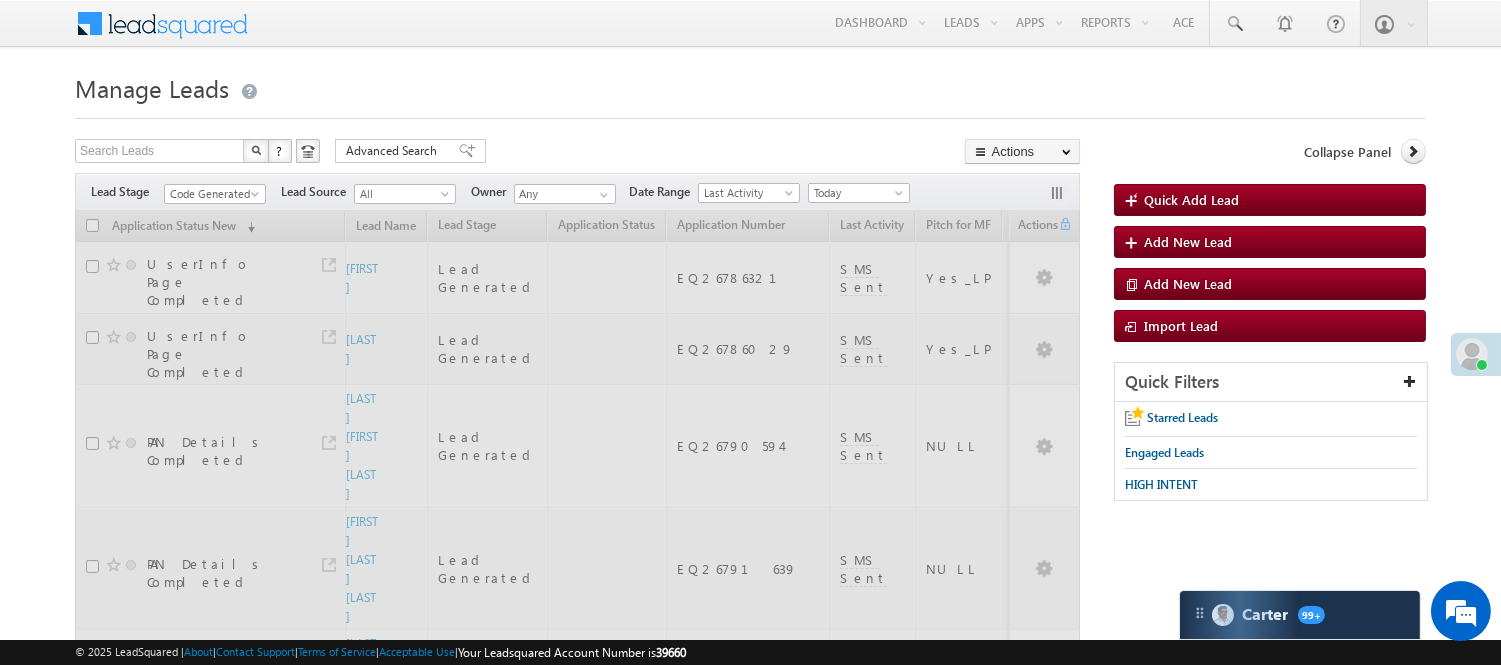 click on "Manage Leads" at bounding box center (750, 86) 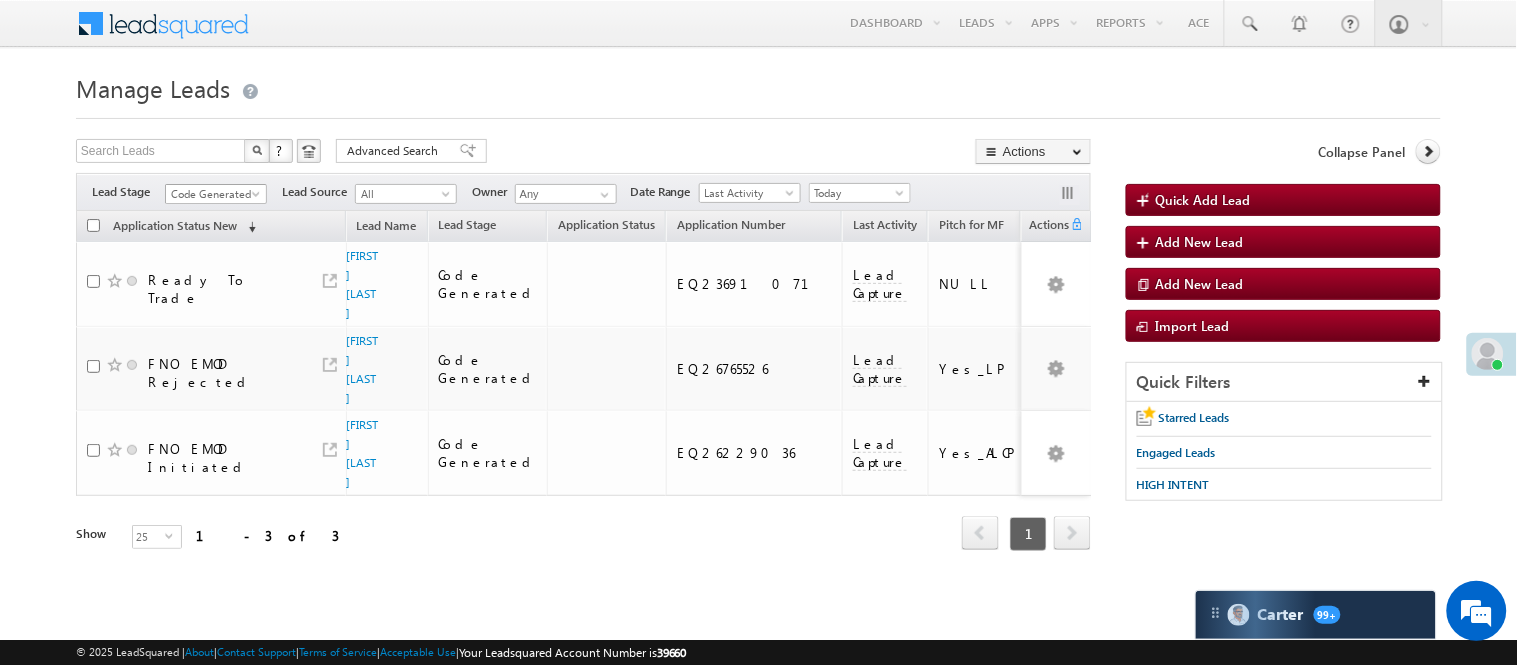 click on "Code Generated" at bounding box center (213, 194) 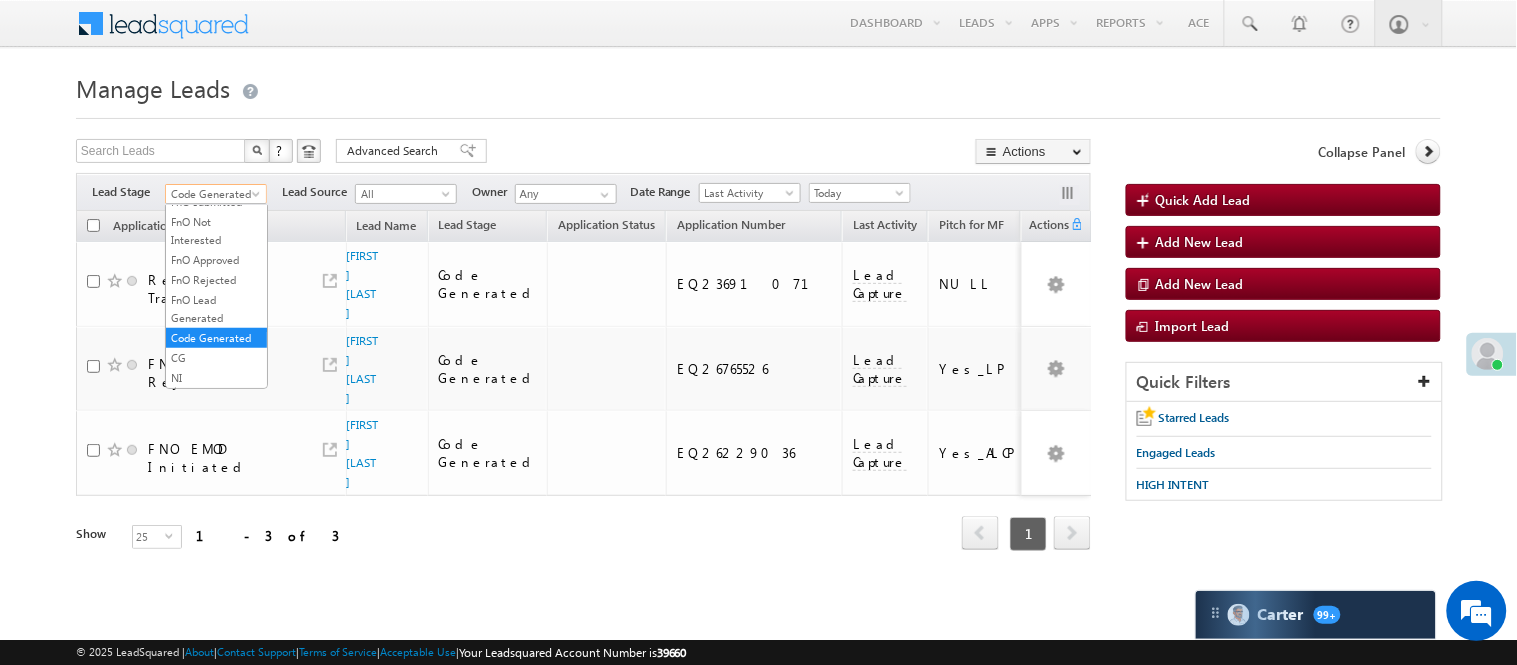 click on "Refresh first prev 1 next last 1 - 3 of 3" at bounding box center (583, 525) 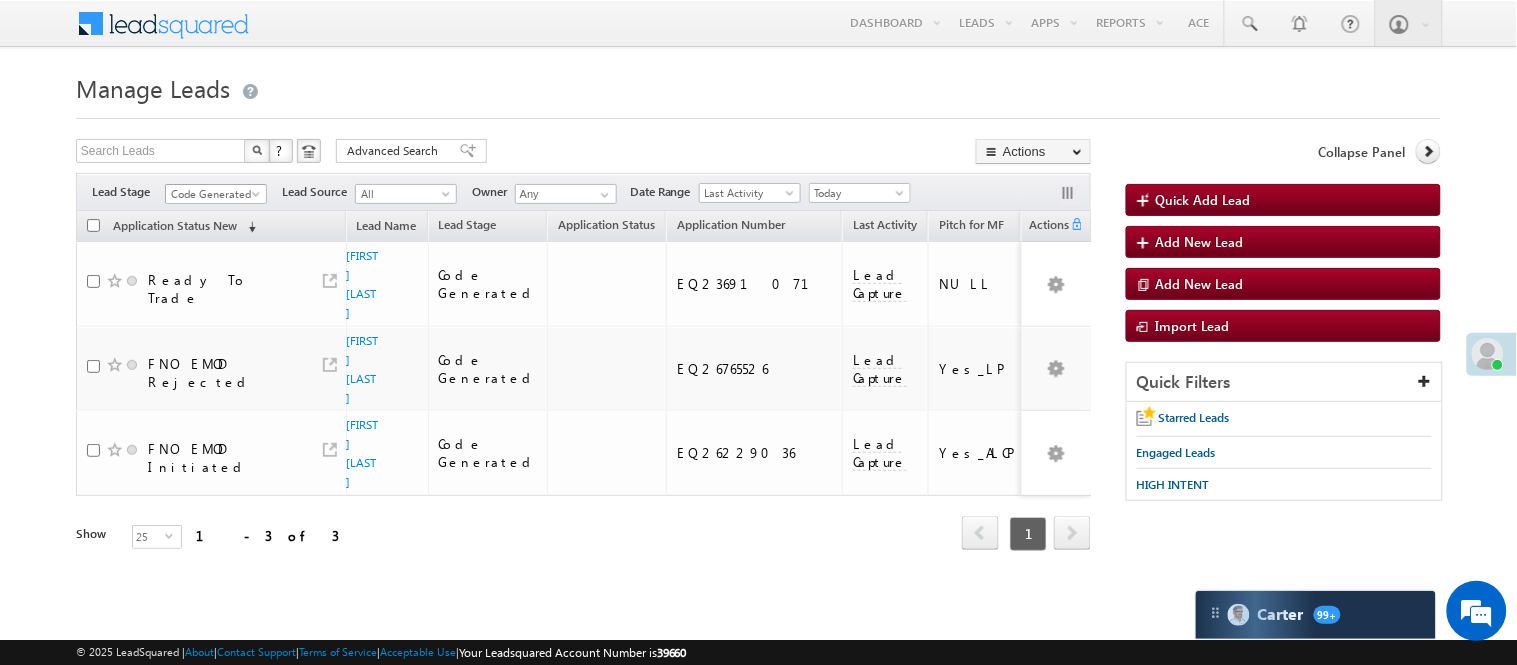 click on "Code Generated" at bounding box center [213, 194] 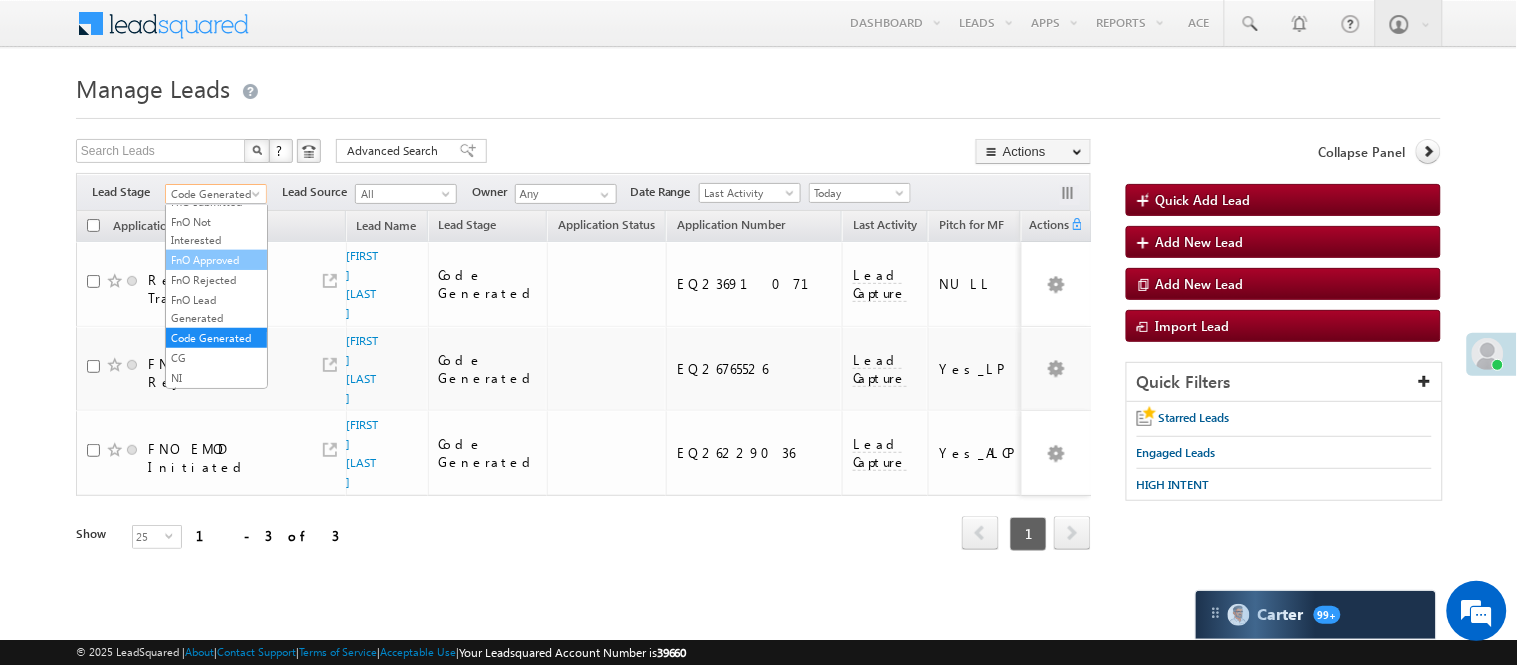 scroll, scrollTop: 0, scrollLeft: 0, axis: both 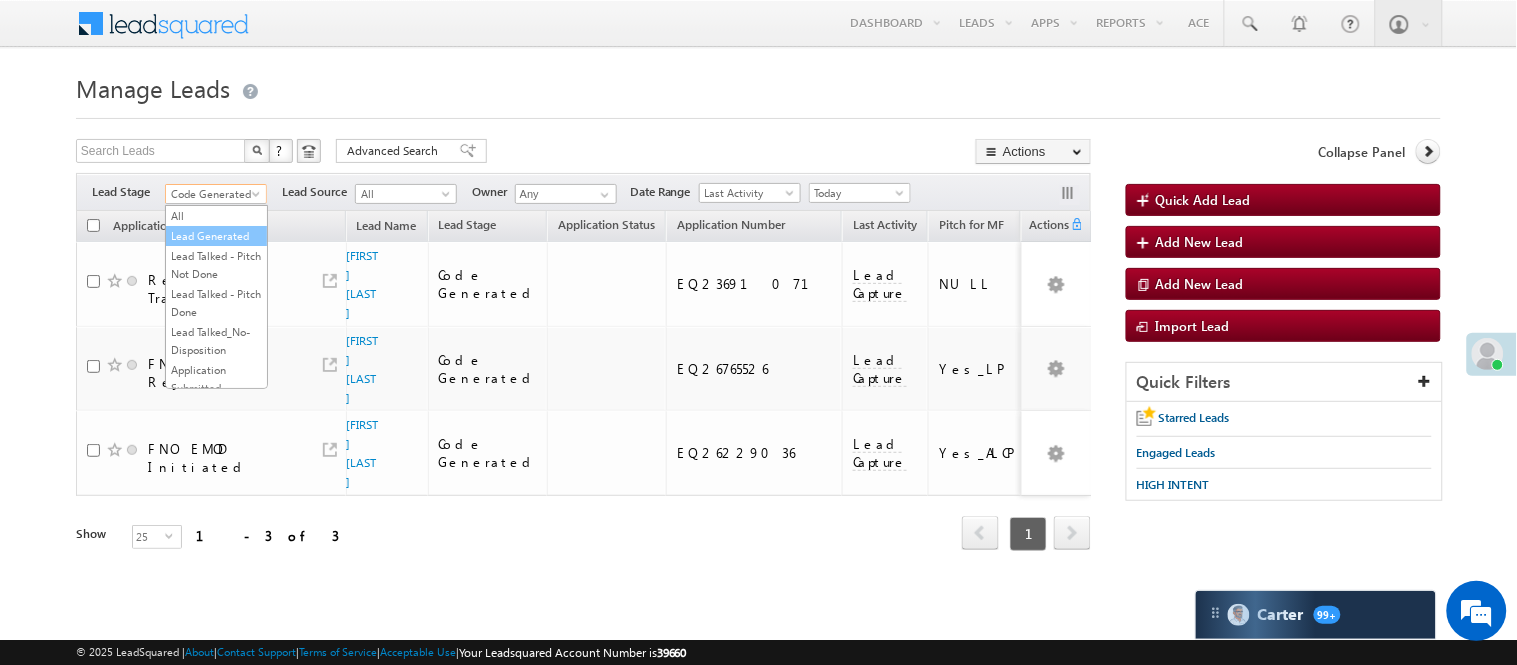 click on "Lead Generated" at bounding box center [216, 236] 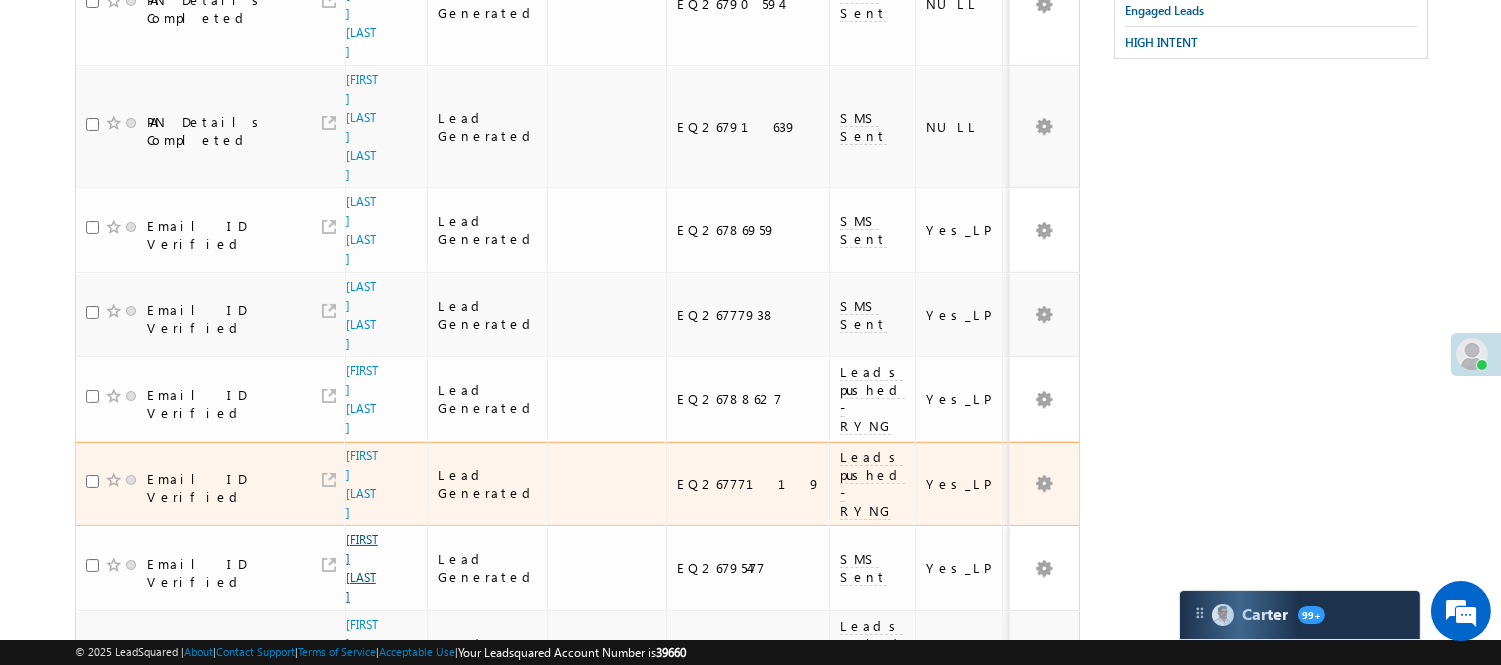 scroll, scrollTop: 550, scrollLeft: 0, axis: vertical 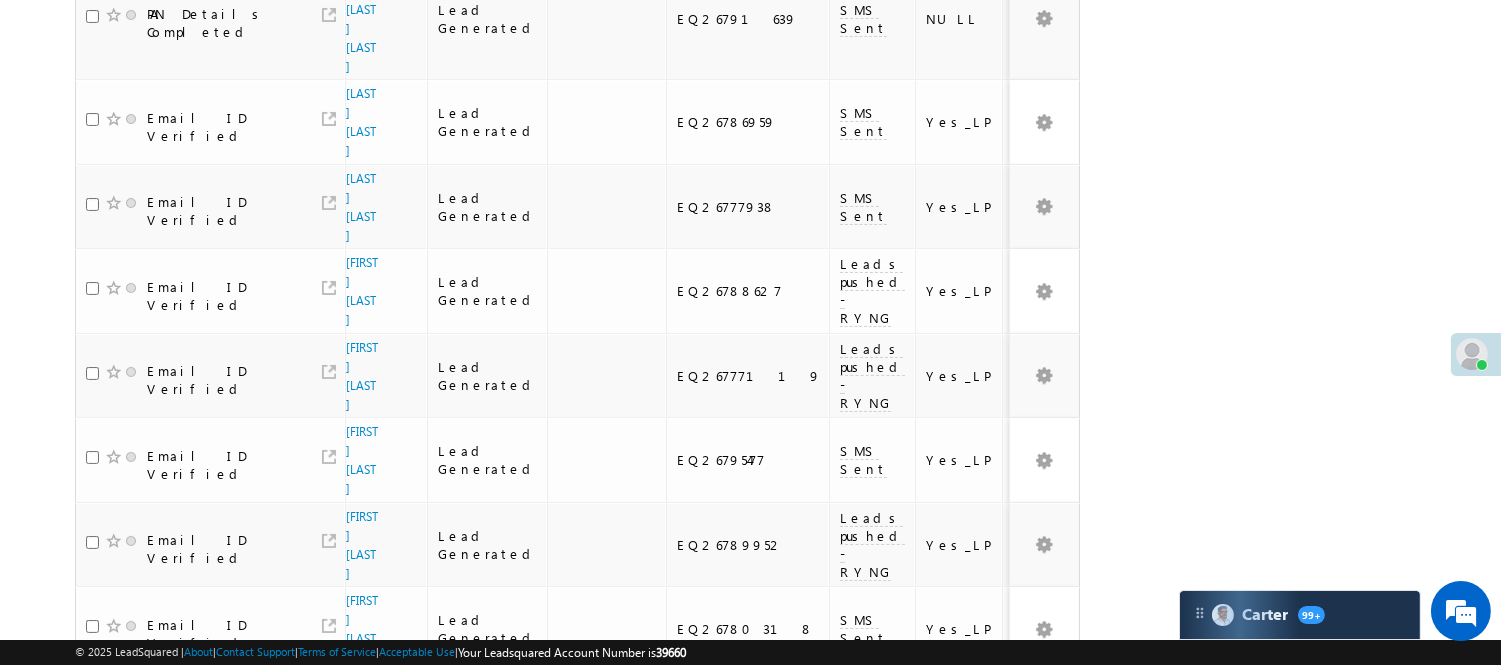 click on "Jenish Kahar" at bounding box center (362, 714) 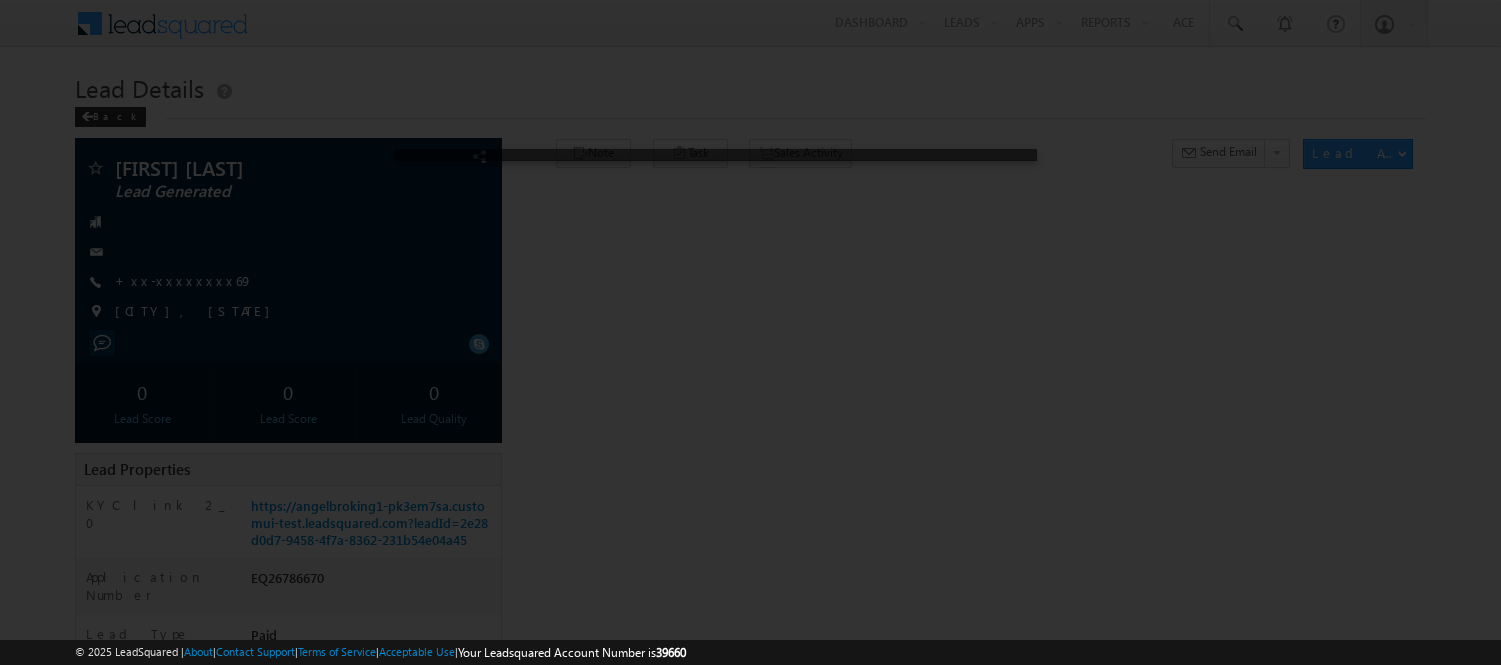 scroll, scrollTop: 0, scrollLeft: 0, axis: both 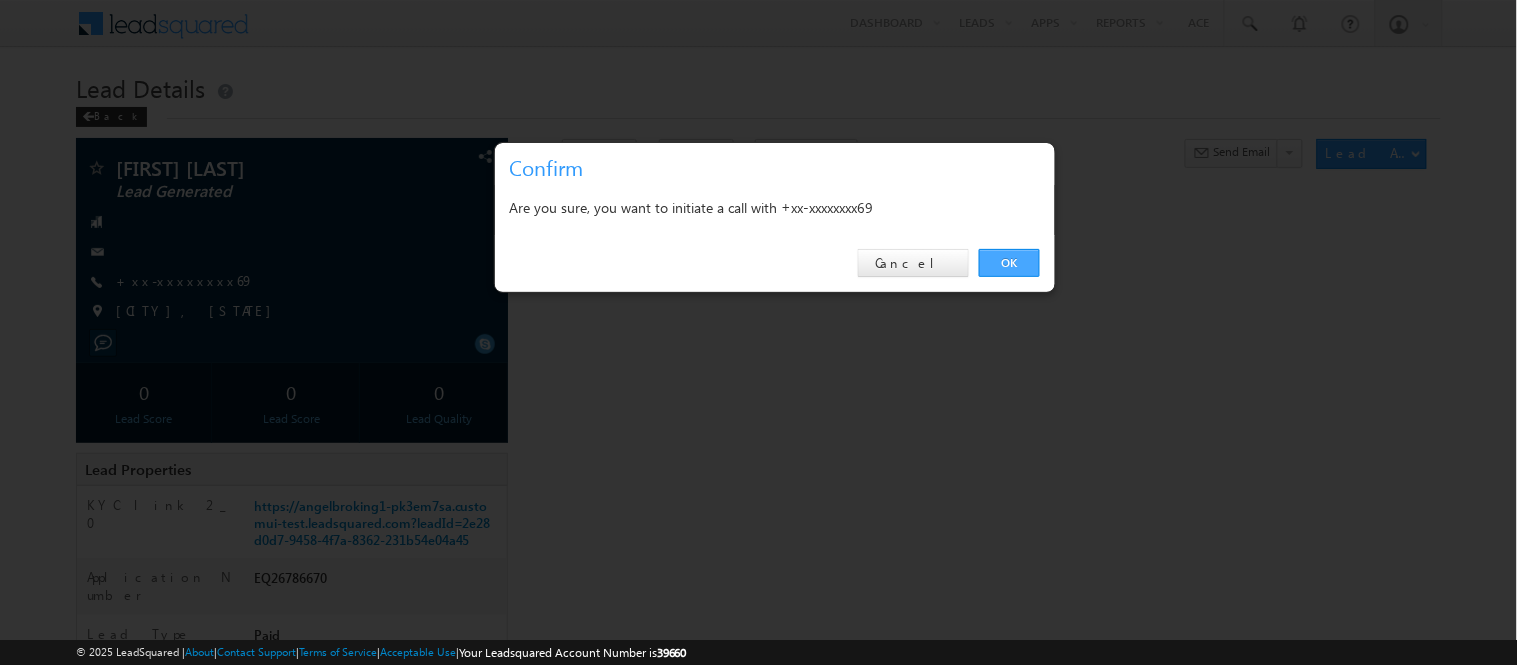 click on "OK" at bounding box center (1009, 263) 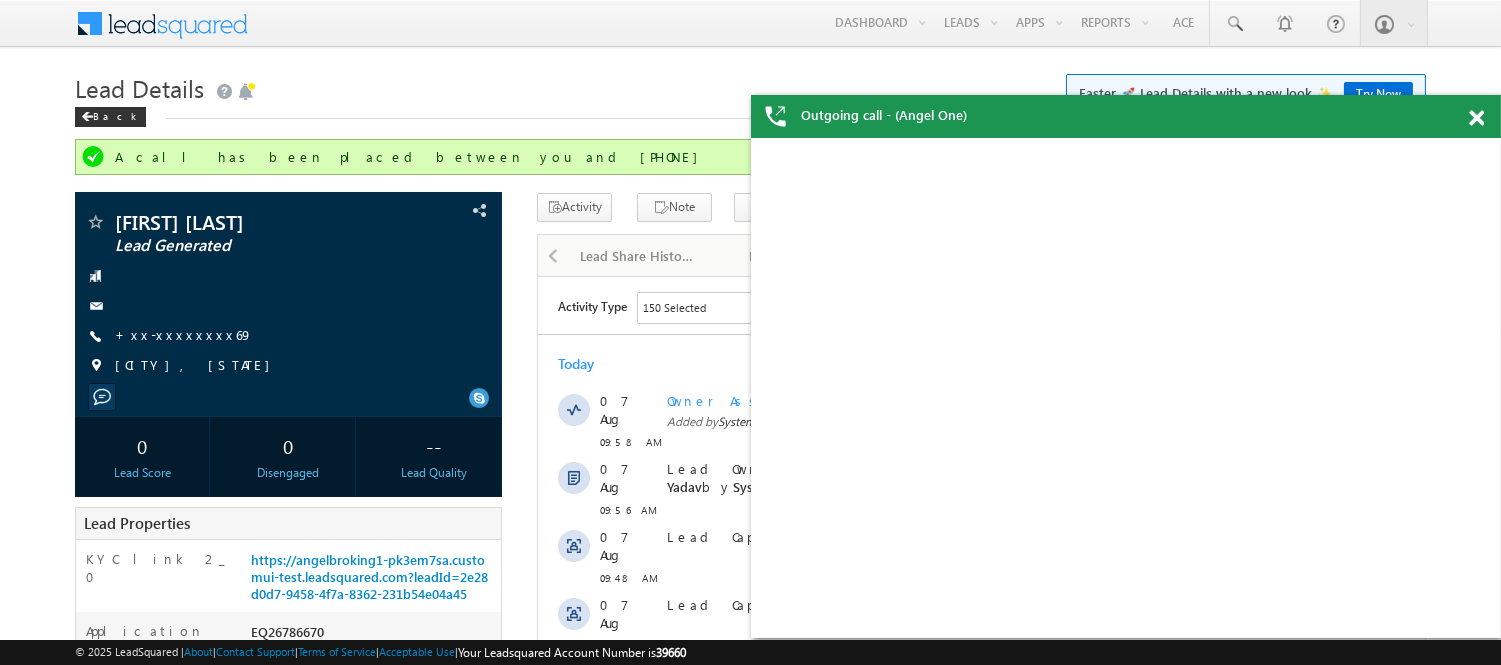 scroll, scrollTop: 0, scrollLeft: 0, axis: both 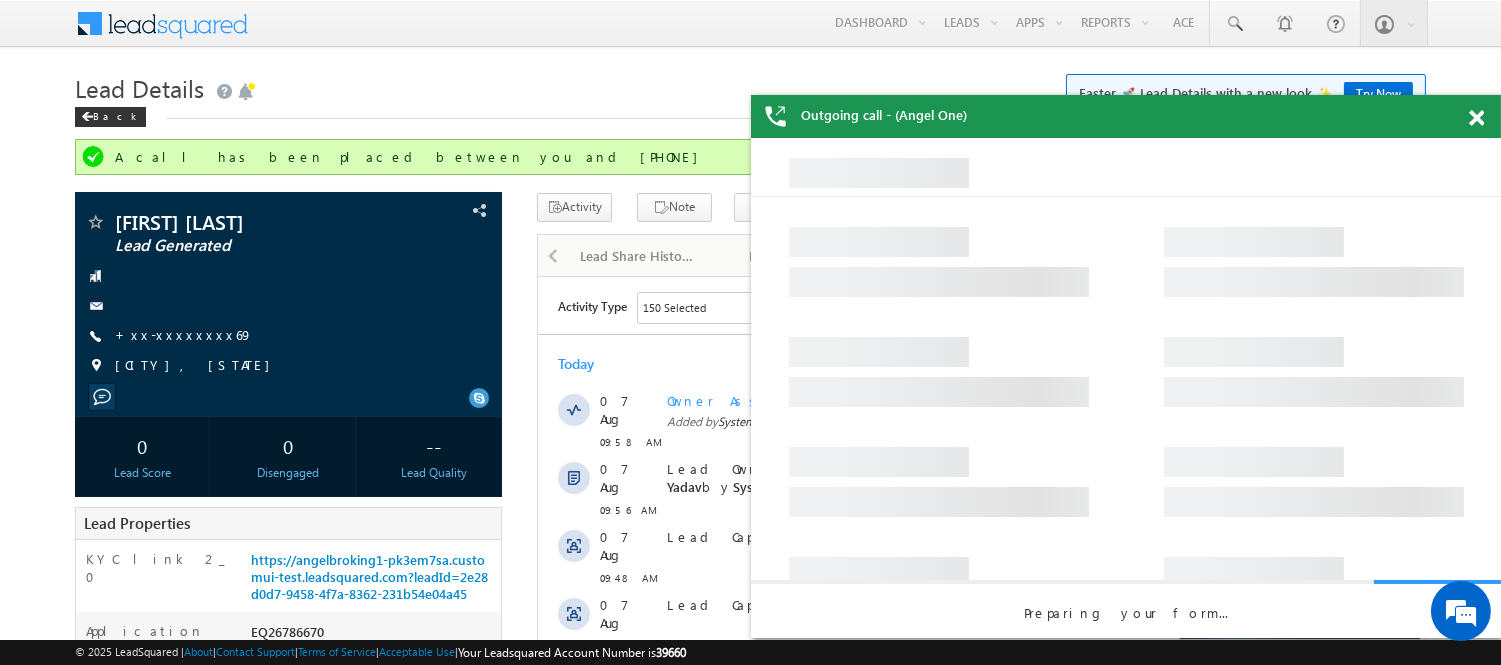 click at bounding box center [1476, 118] 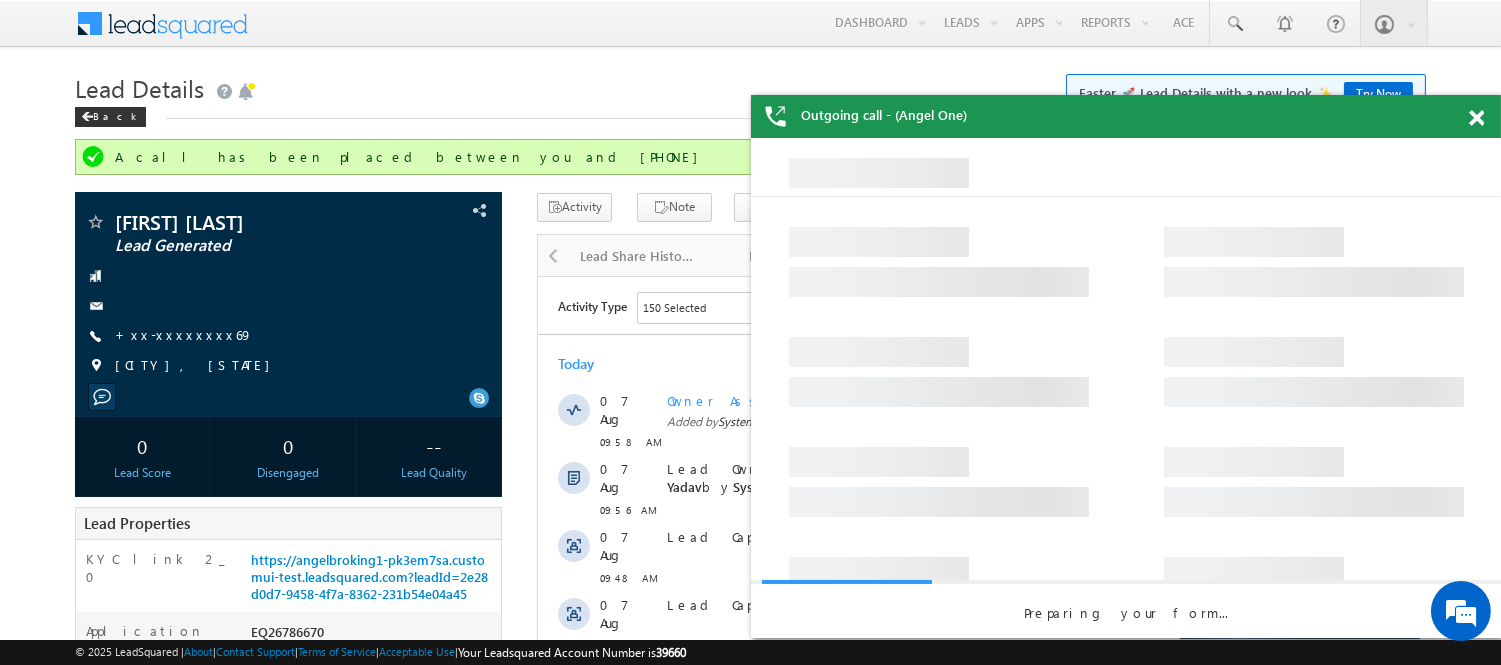click at bounding box center [1476, 118] 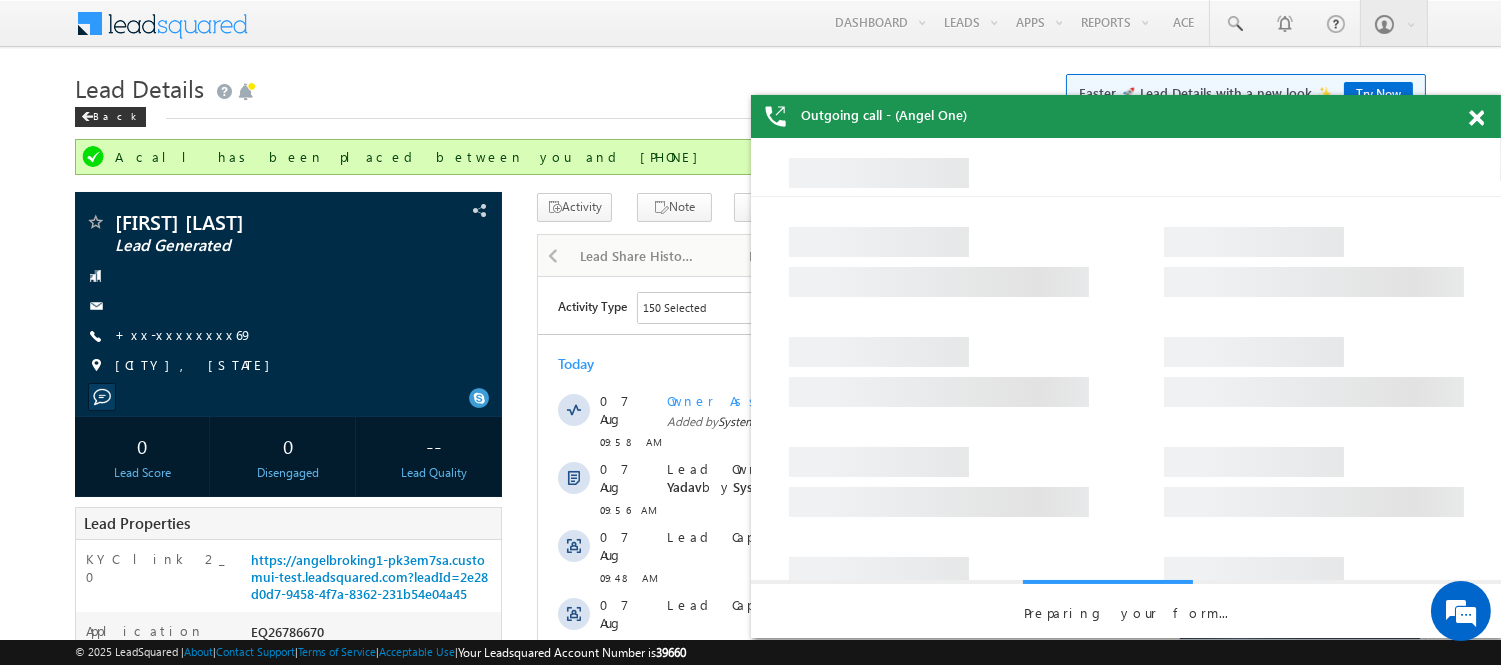 scroll, scrollTop: 0, scrollLeft: 0, axis: both 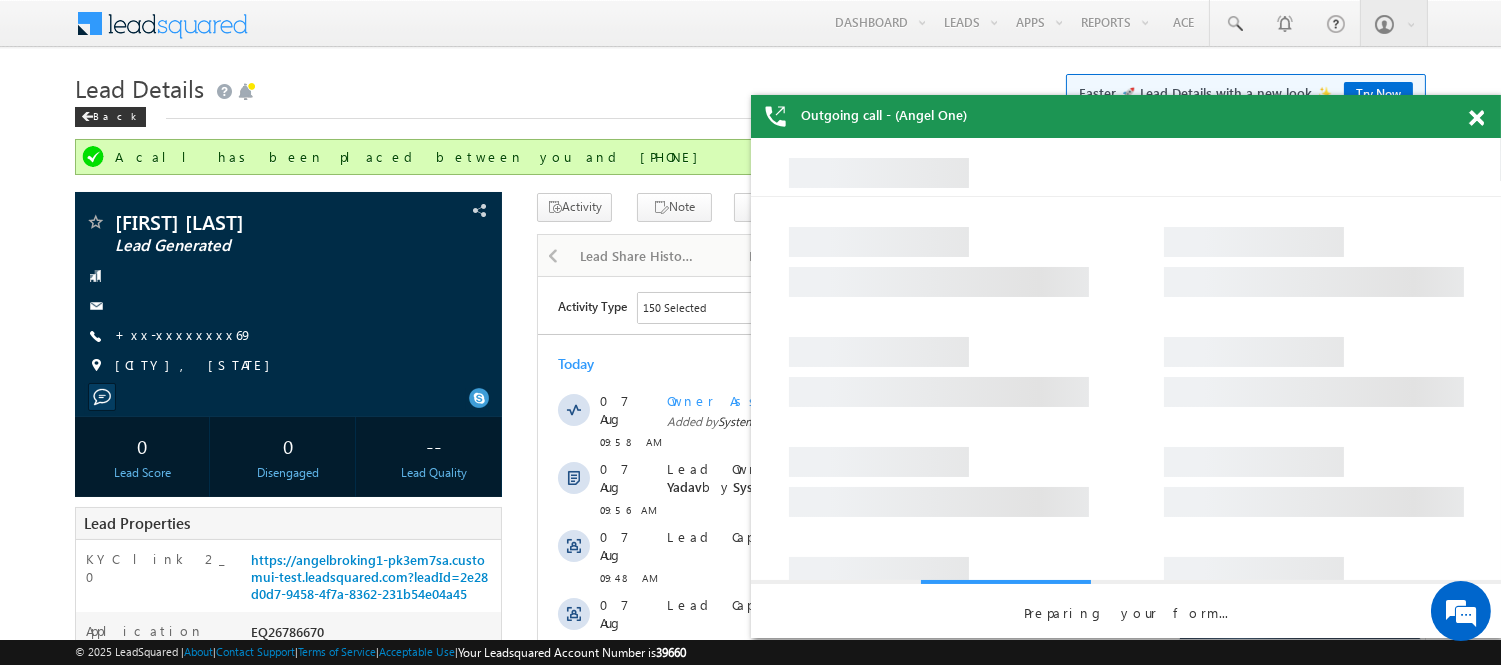 click at bounding box center (1476, 118) 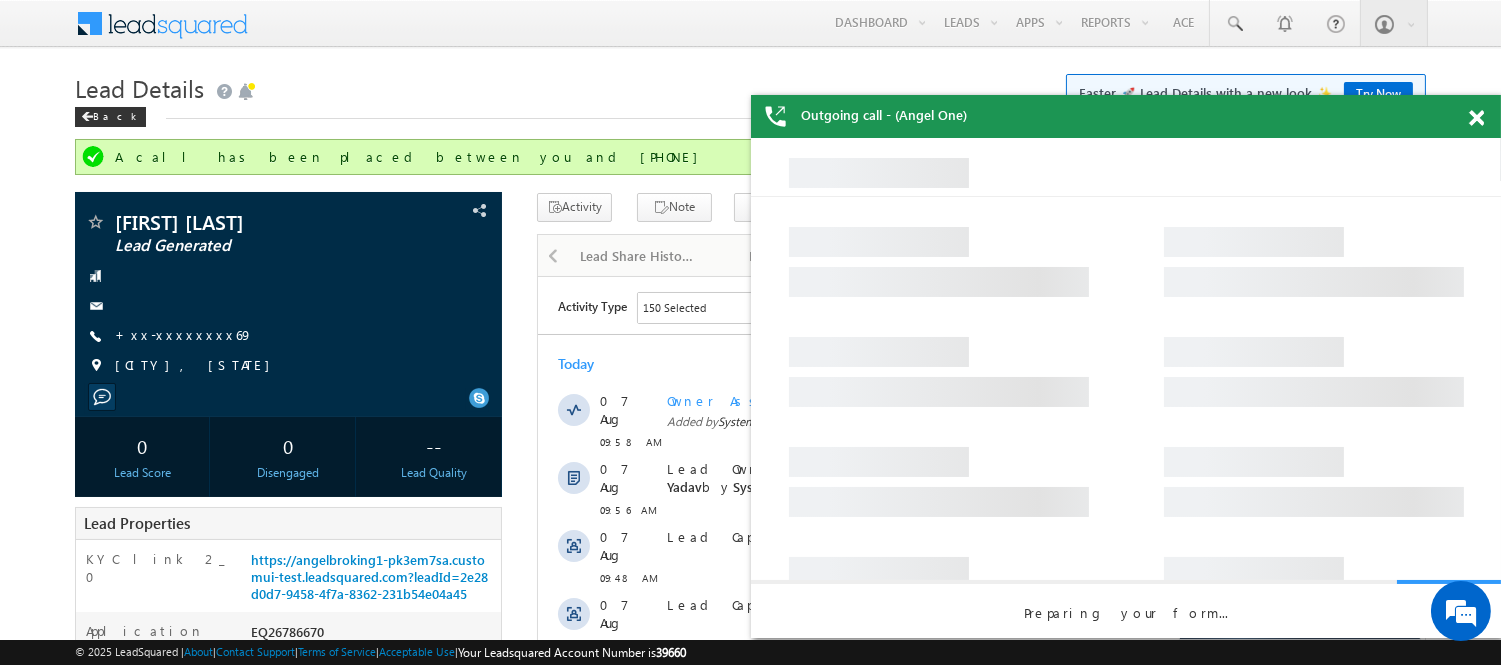 click at bounding box center (1476, 118) 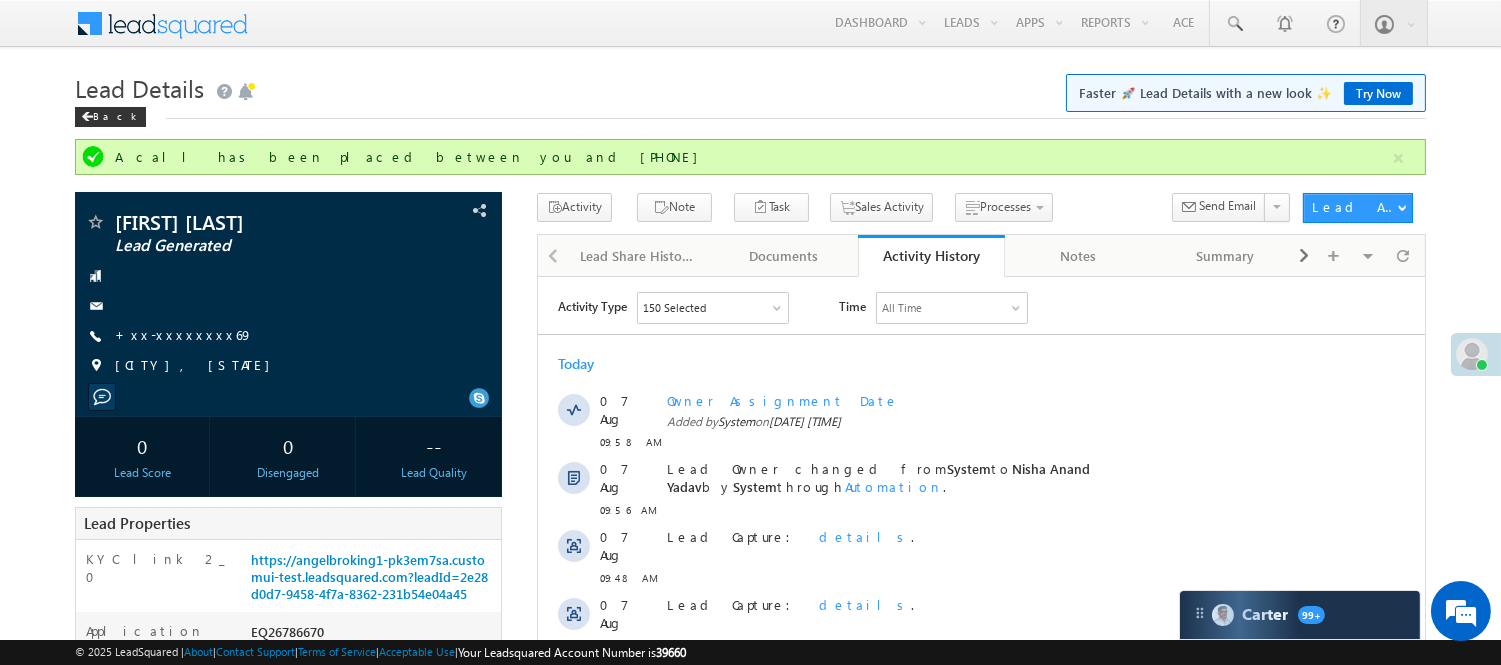 click on "Menu
Nisha Anand Yadav
Nisha .Yada v@ang elbro king. com" at bounding box center [750, 829] 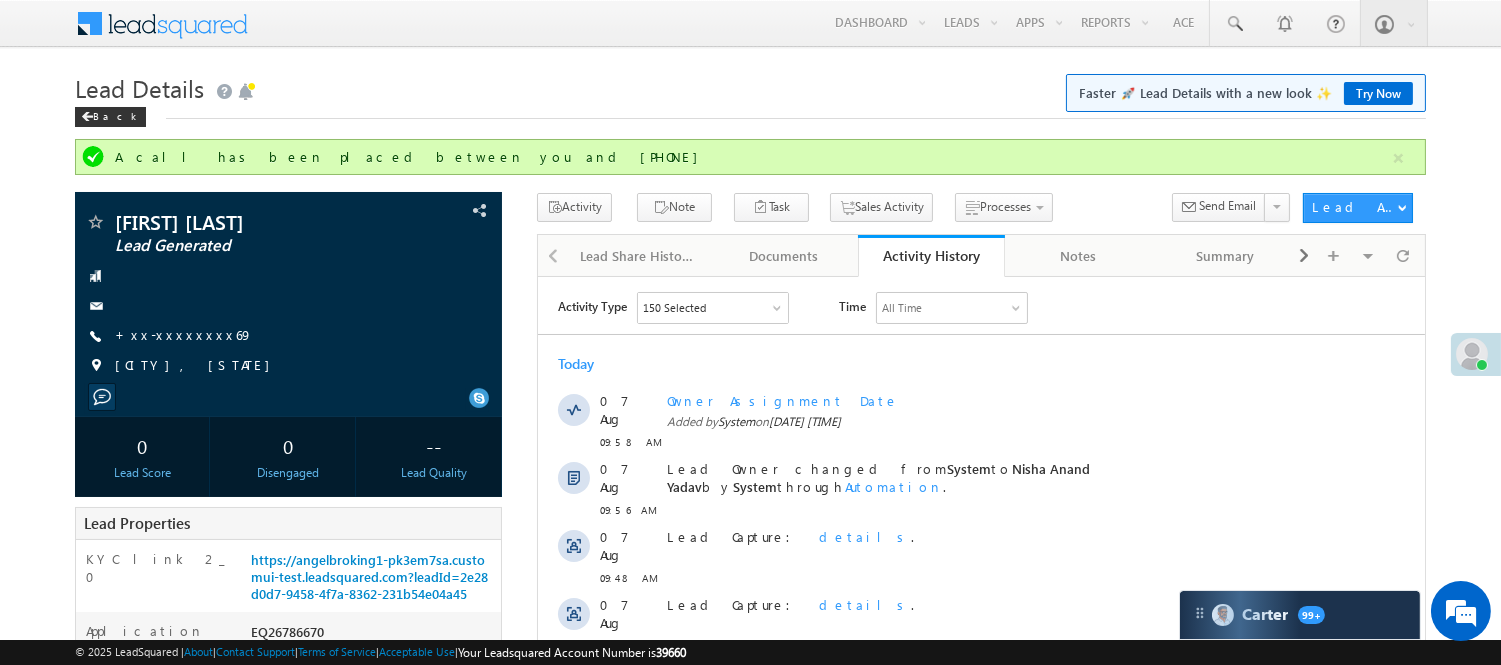 scroll, scrollTop: 0, scrollLeft: 0, axis: both 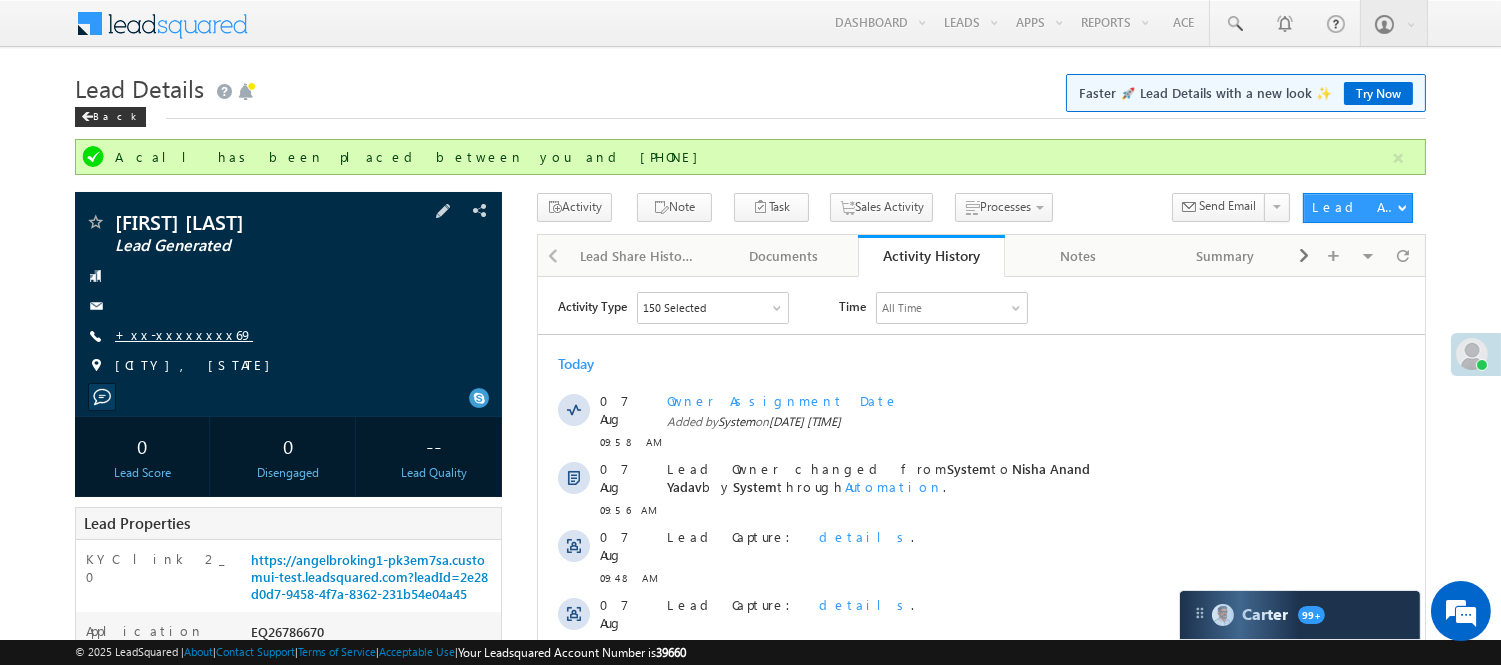 click on "+xx-xxxxxxxx69" at bounding box center (184, 334) 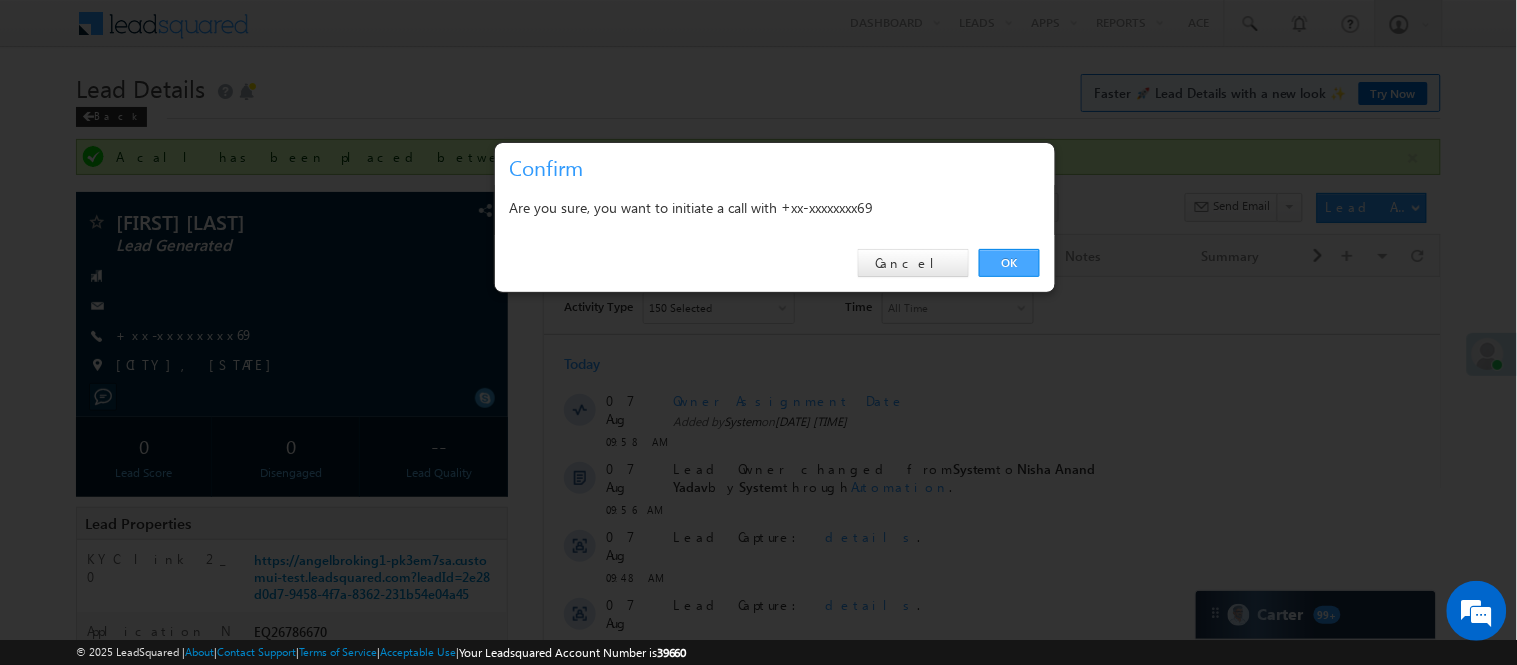 click on "OK" at bounding box center [1009, 263] 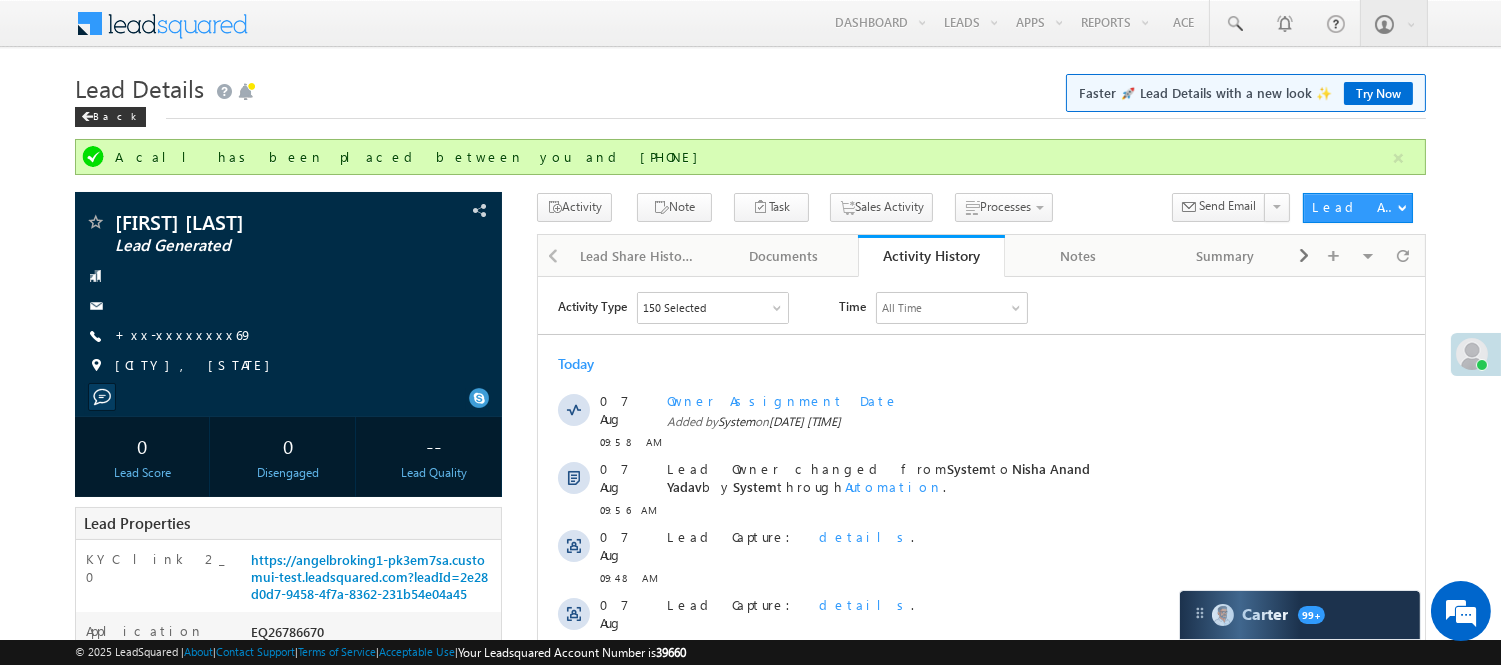click on "Back" at bounding box center (750, 112) 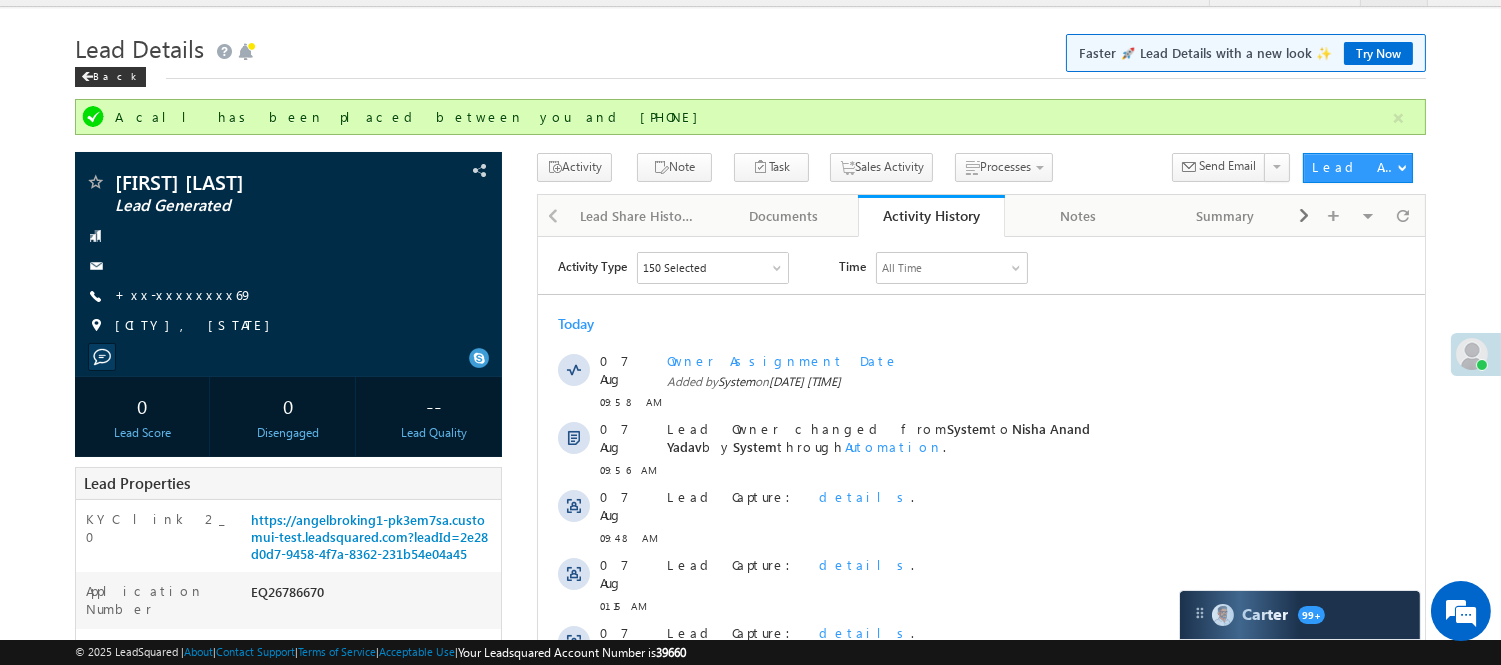 scroll, scrollTop: 0, scrollLeft: 0, axis: both 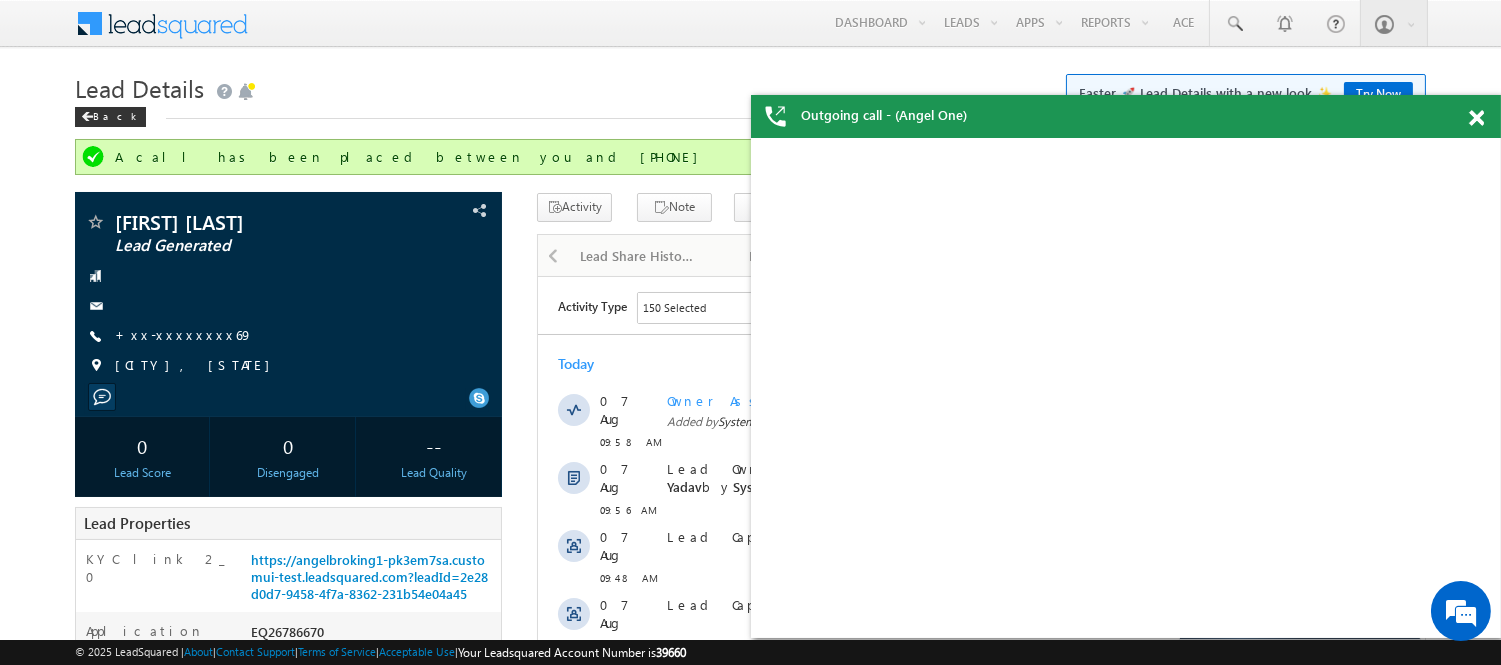 click on "Outgoing call -  (Angel One)" at bounding box center [884, 115] 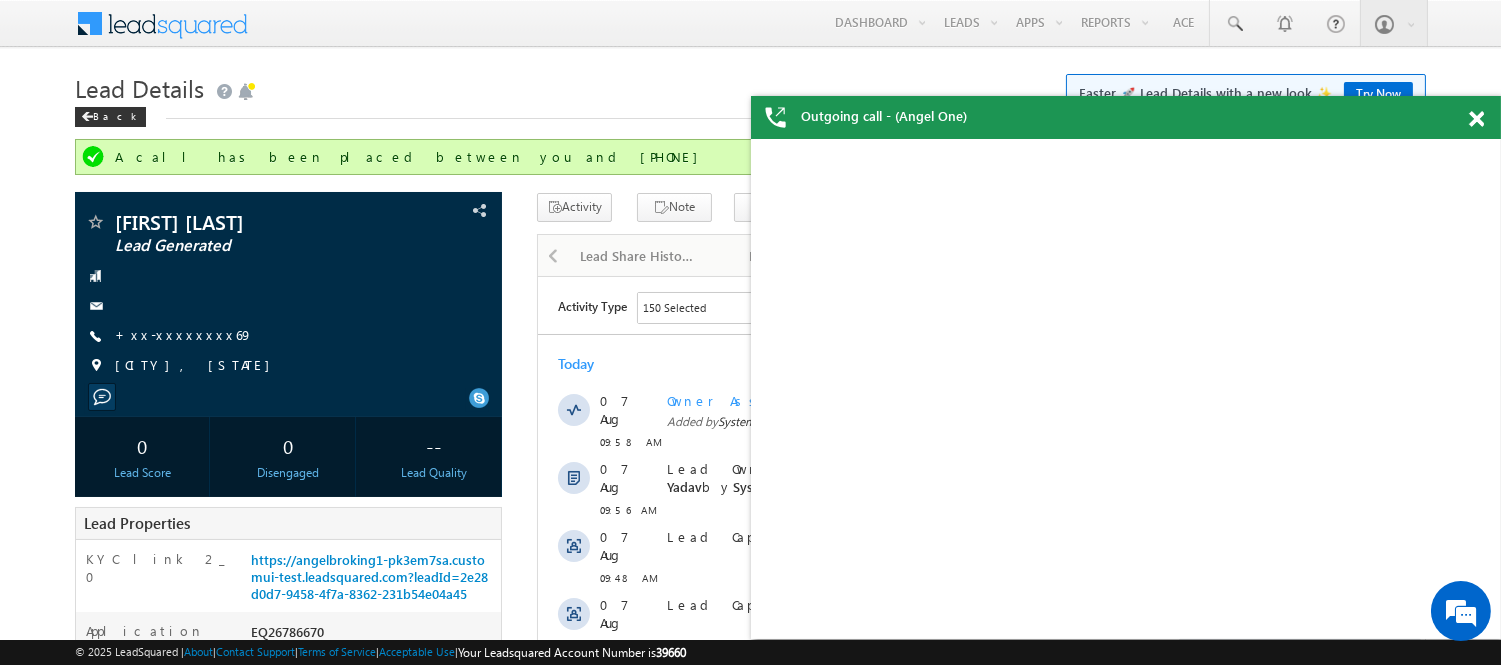 click on "Outgoing call -  (Angel One)" at bounding box center [884, 116] 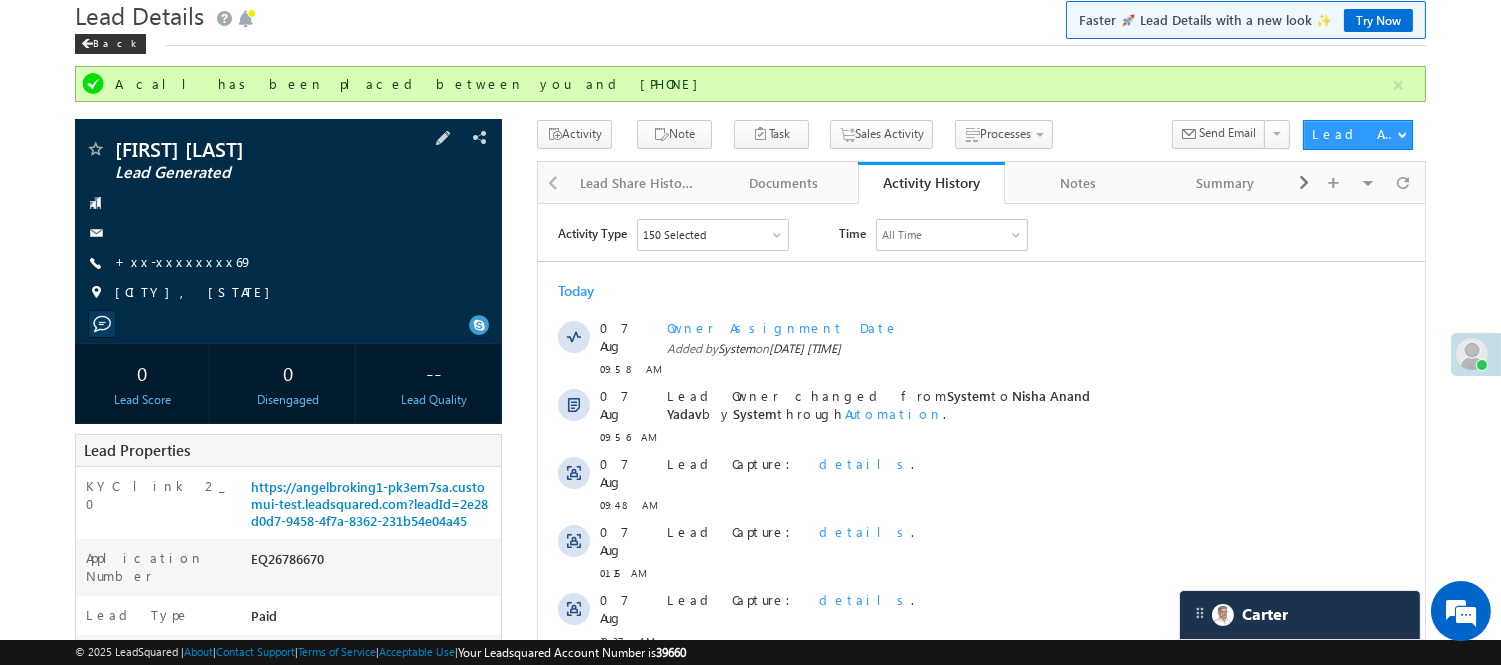 scroll, scrollTop: 222, scrollLeft: 0, axis: vertical 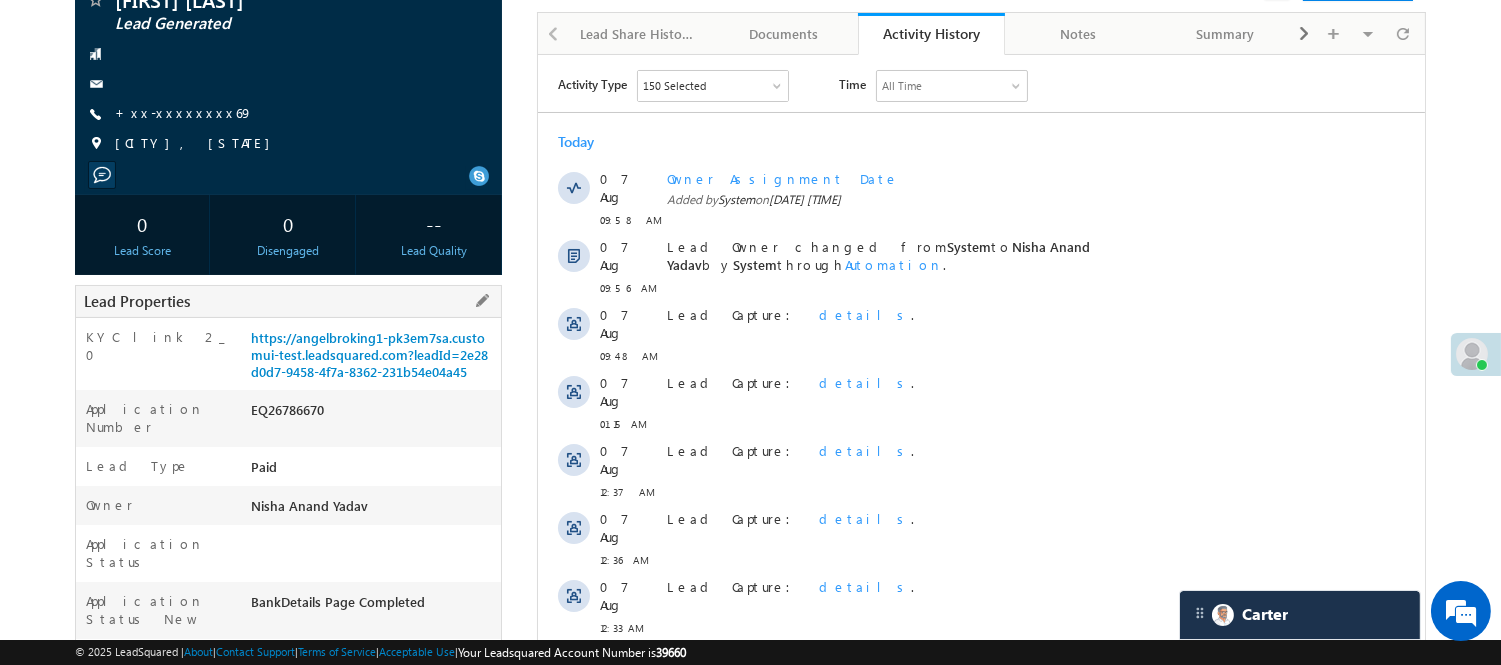 click on "EQ26786670" at bounding box center [373, 414] 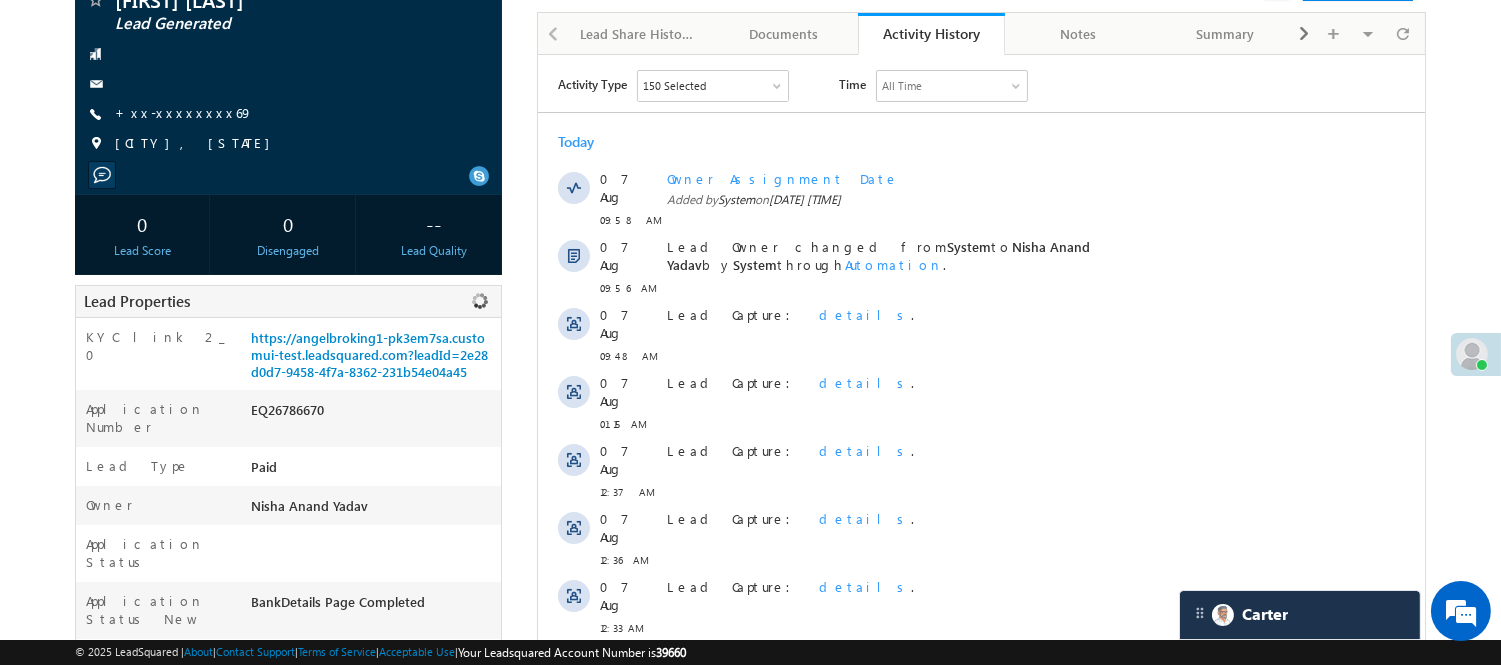 copy on "EQ26786670" 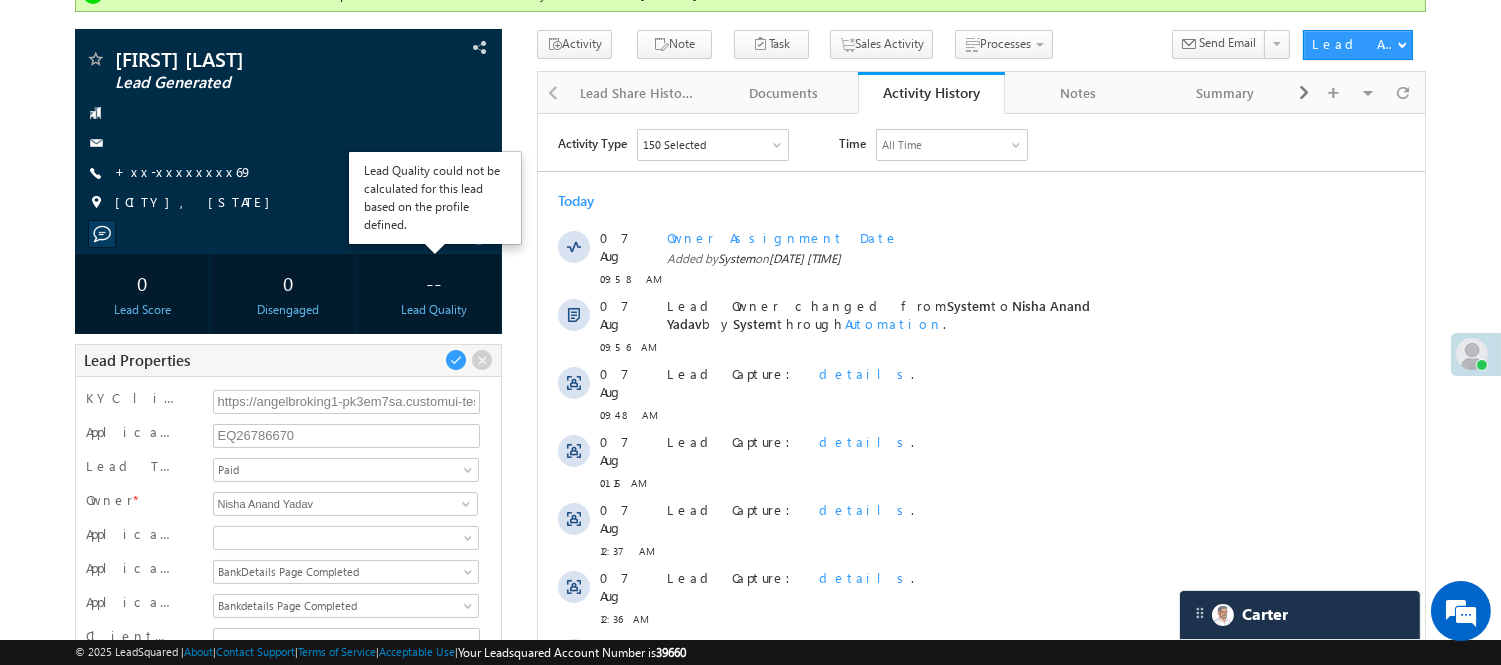 scroll, scrollTop: 111, scrollLeft: 0, axis: vertical 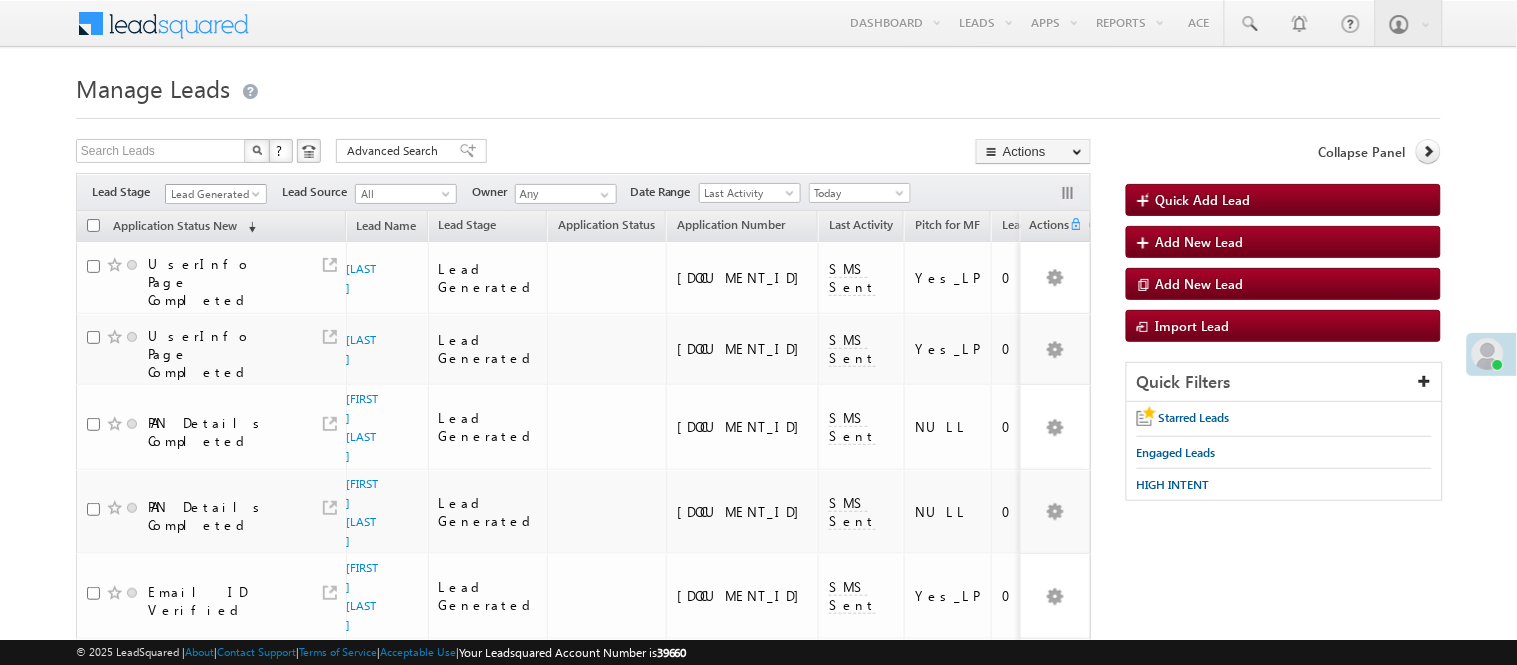 click on "Lead Generated" at bounding box center [213, 194] 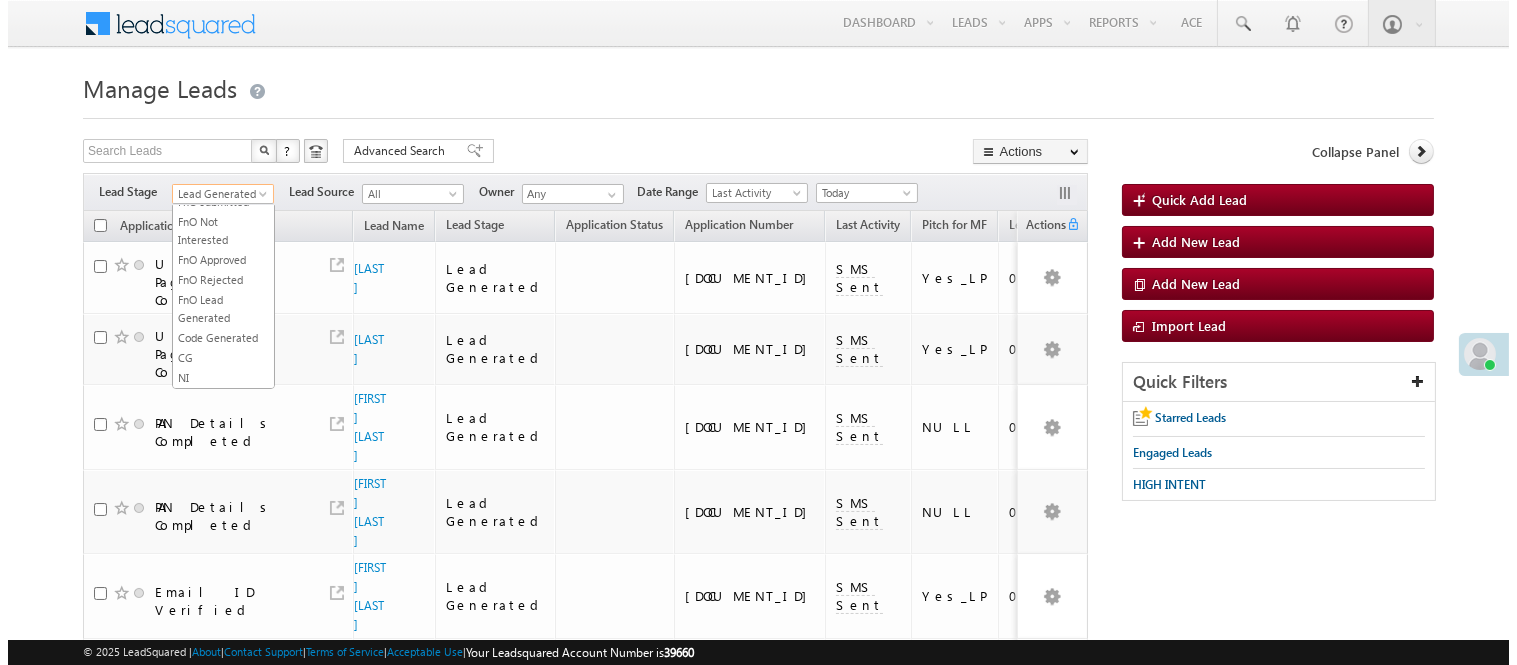 scroll, scrollTop: 496, scrollLeft: 0, axis: vertical 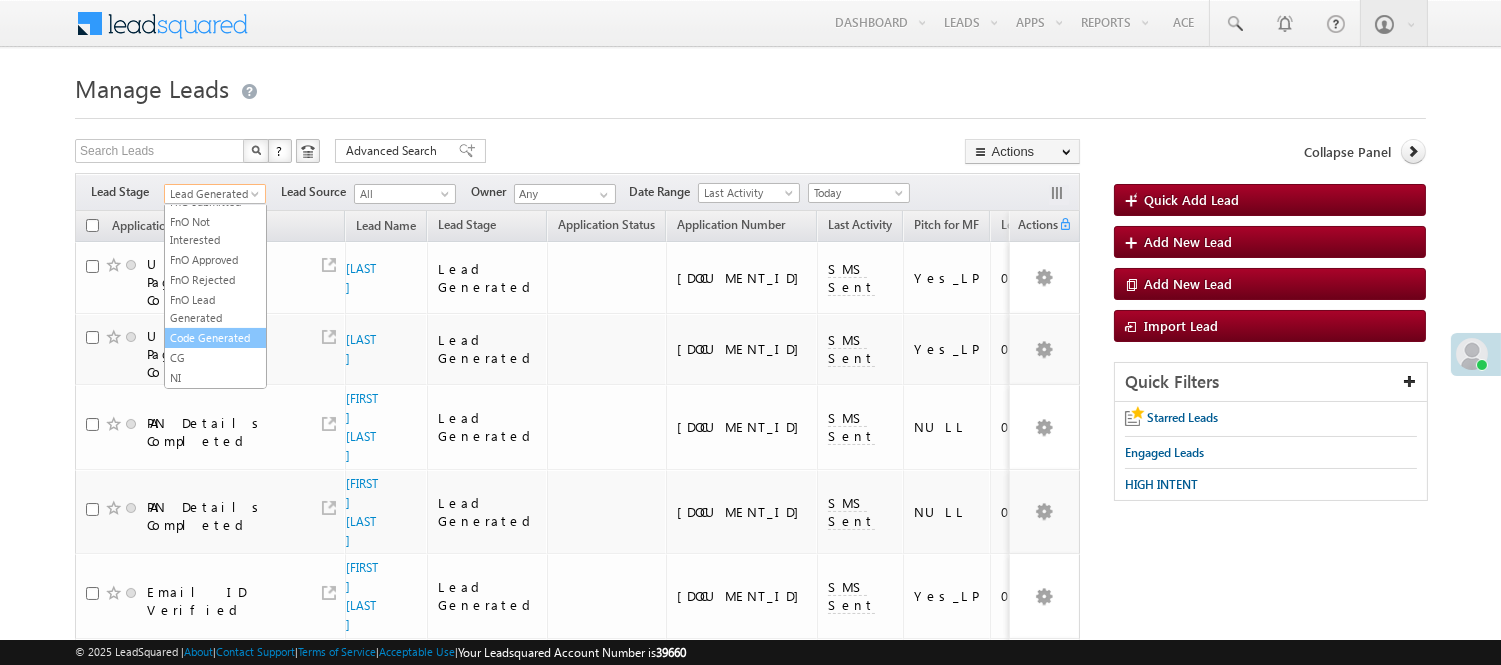 drag, startPoint x: 222, startPoint y: 323, endPoint x: 495, endPoint y: 138, distance: 329.77872 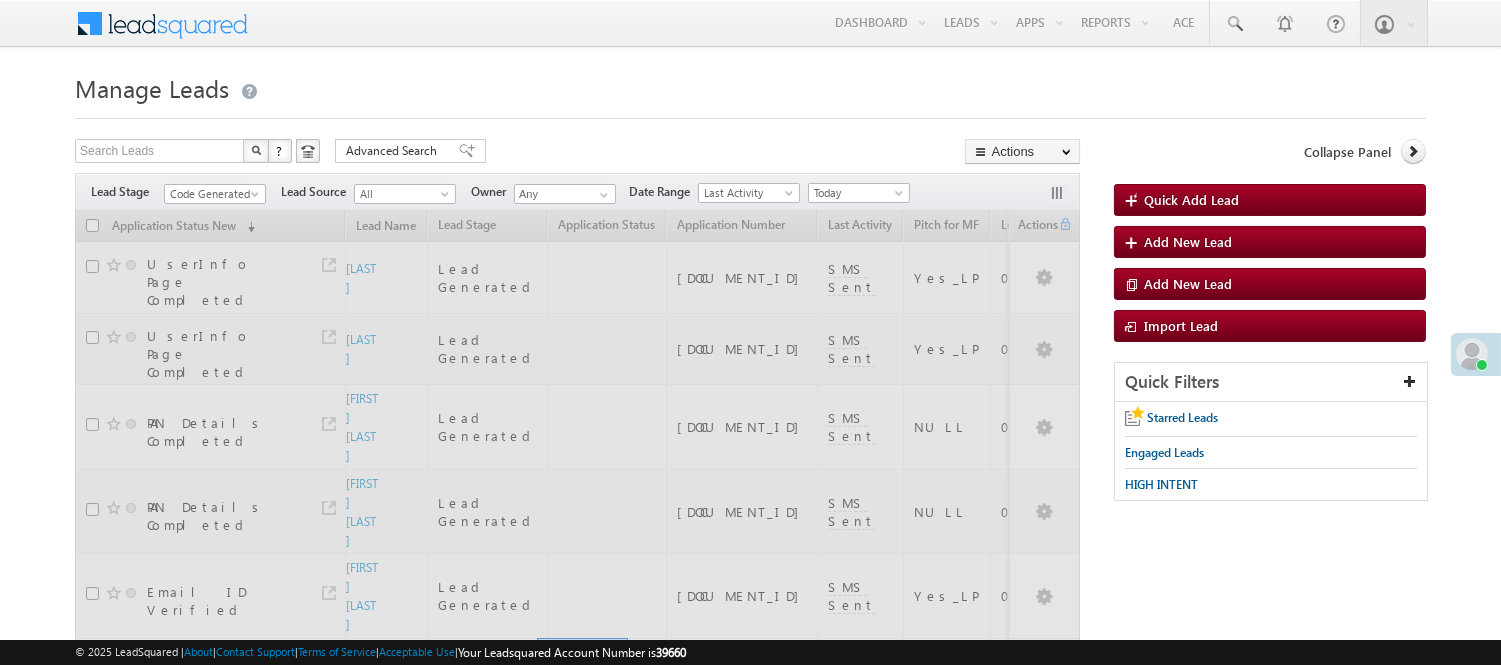 click on "Manage Leads
Quick Add Lead
Search Leads X ?   11 results found
Advanced Search
Advanced Search
Actions Actions" at bounding box center (750, 646) 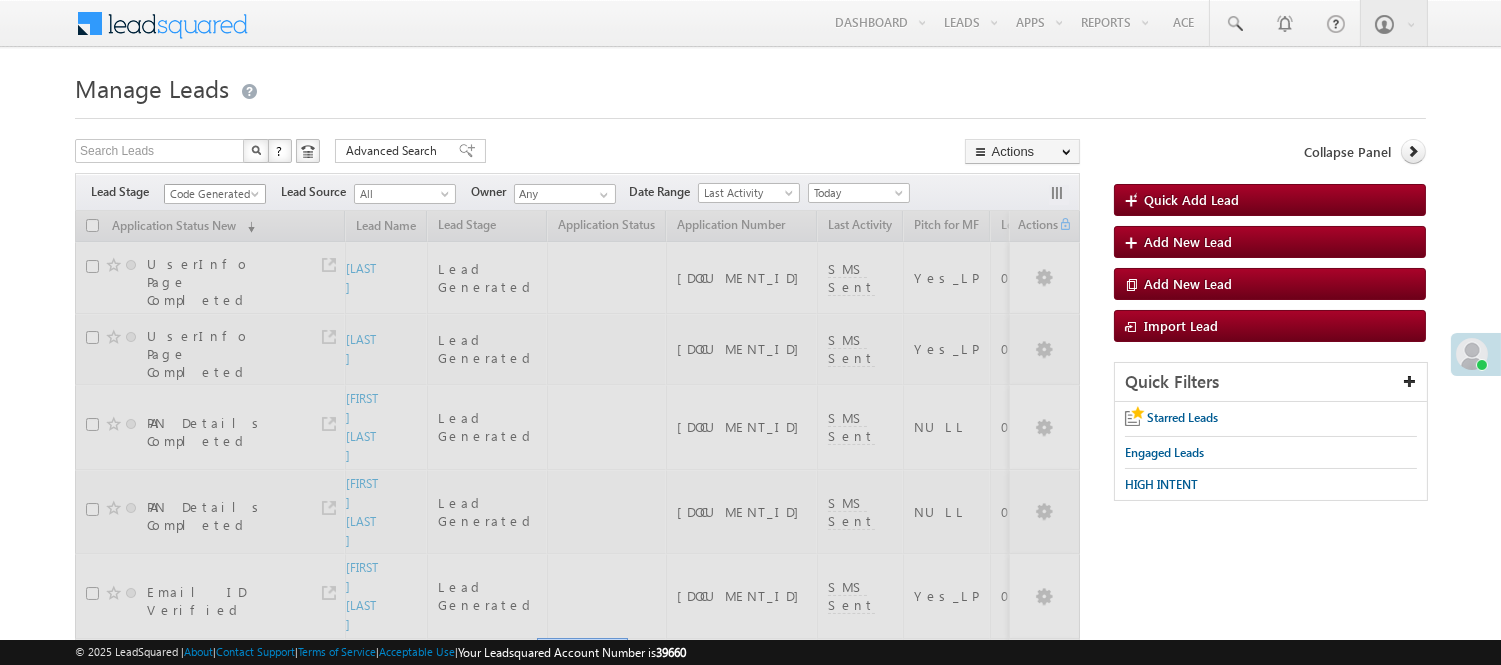 click on "Code Generated" at bounding box center (212, 194) 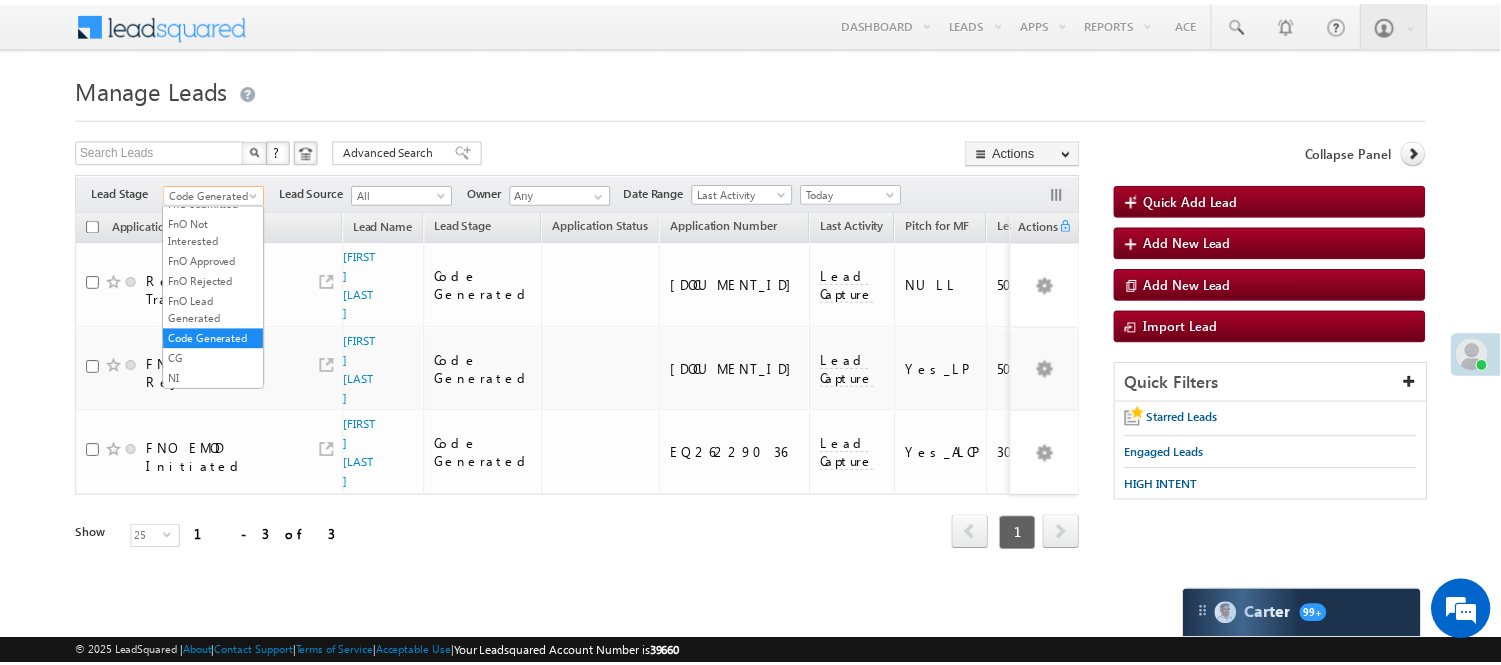 scroll, scrollTop: 0, scrollLeft: 0, axis: both 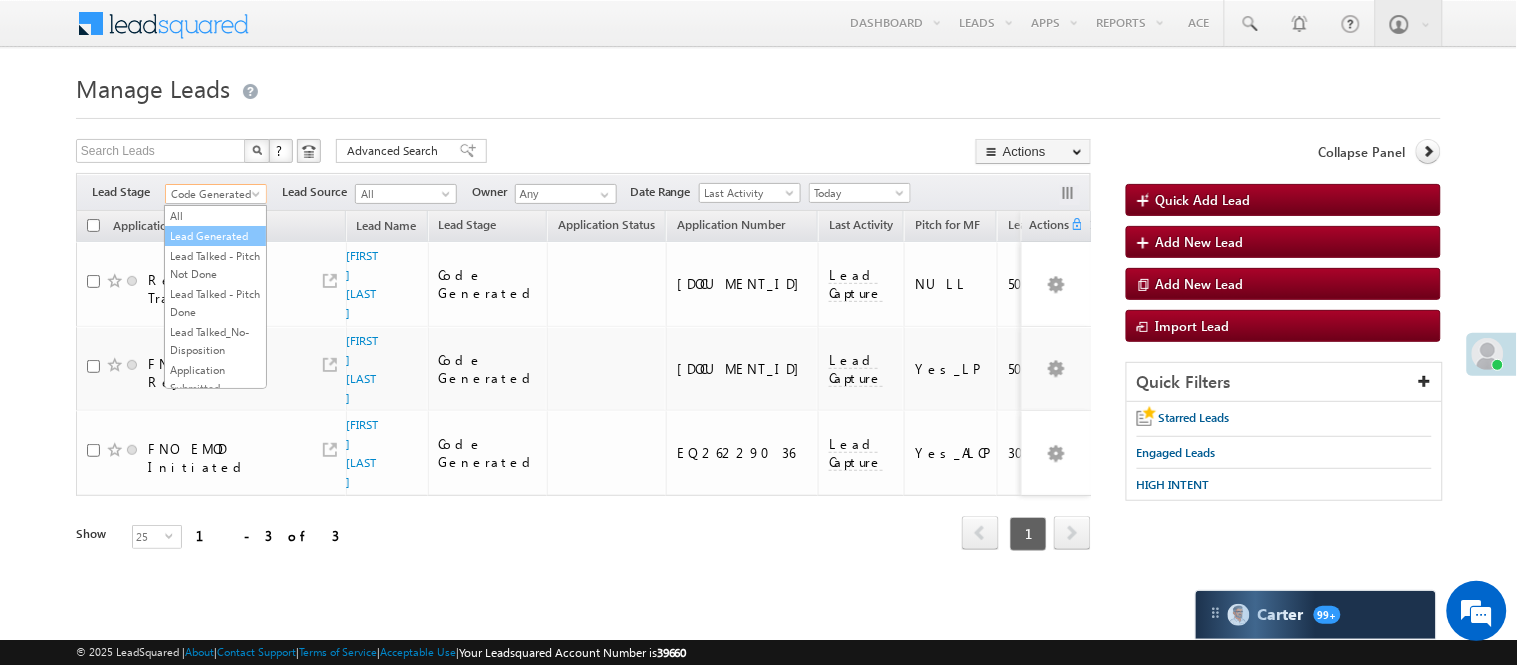click on "Lead Generated" at bounding box center (215, 236) 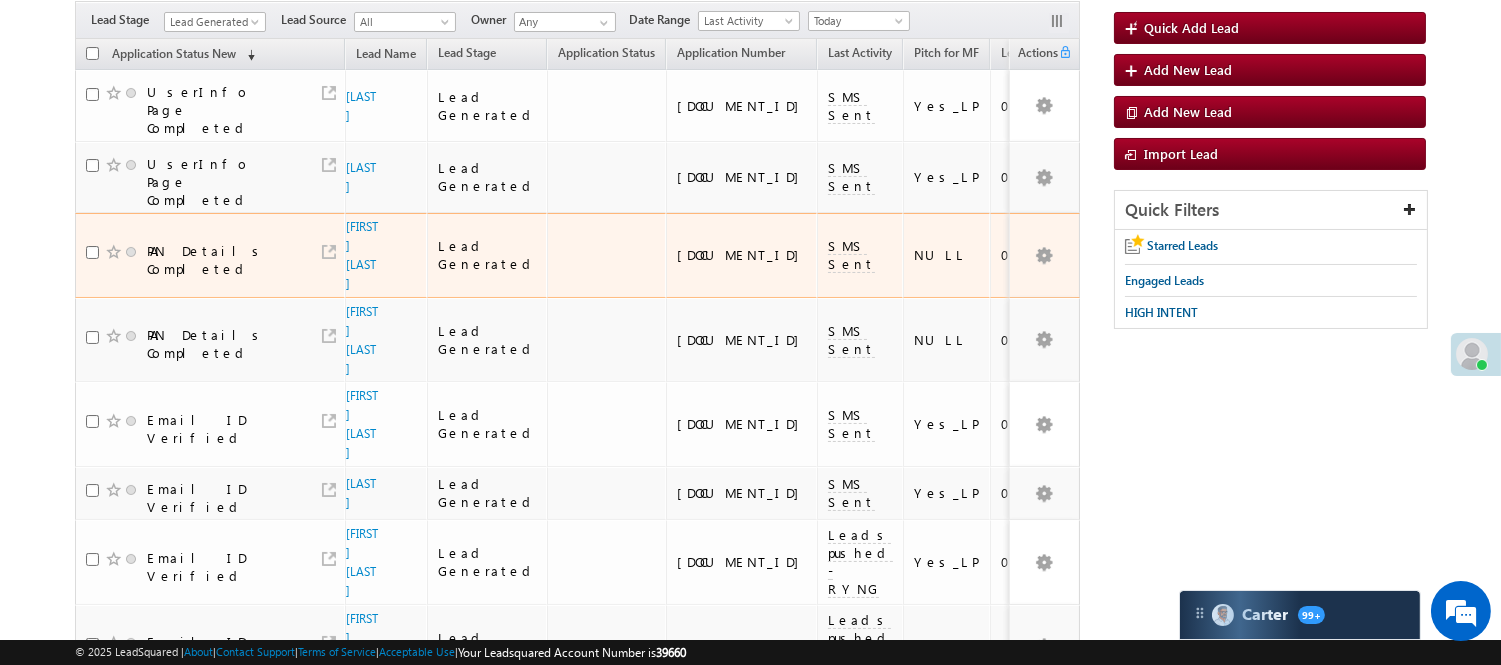 scroll, scrollTop: 162, scrollLeft: 0, axis: vertical 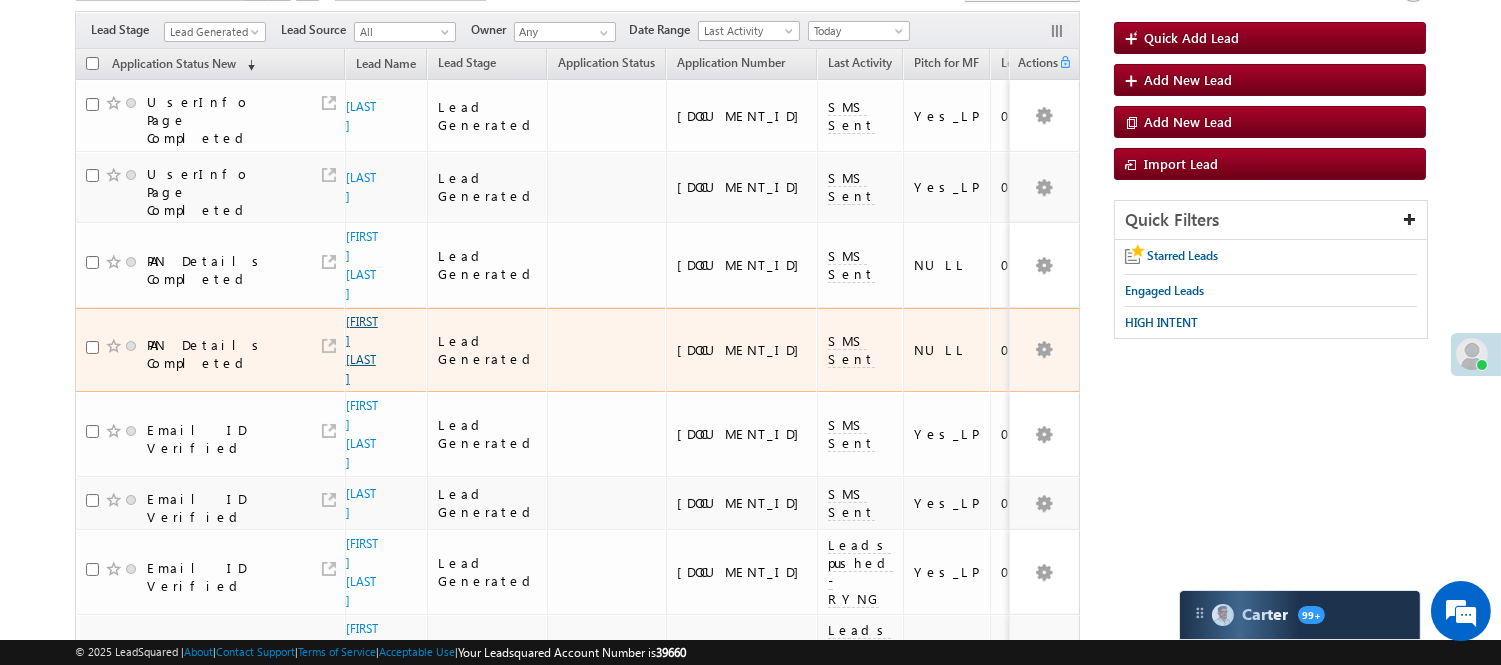 click on "[FIRST] [LAST]" at bounding box center [362, 350] 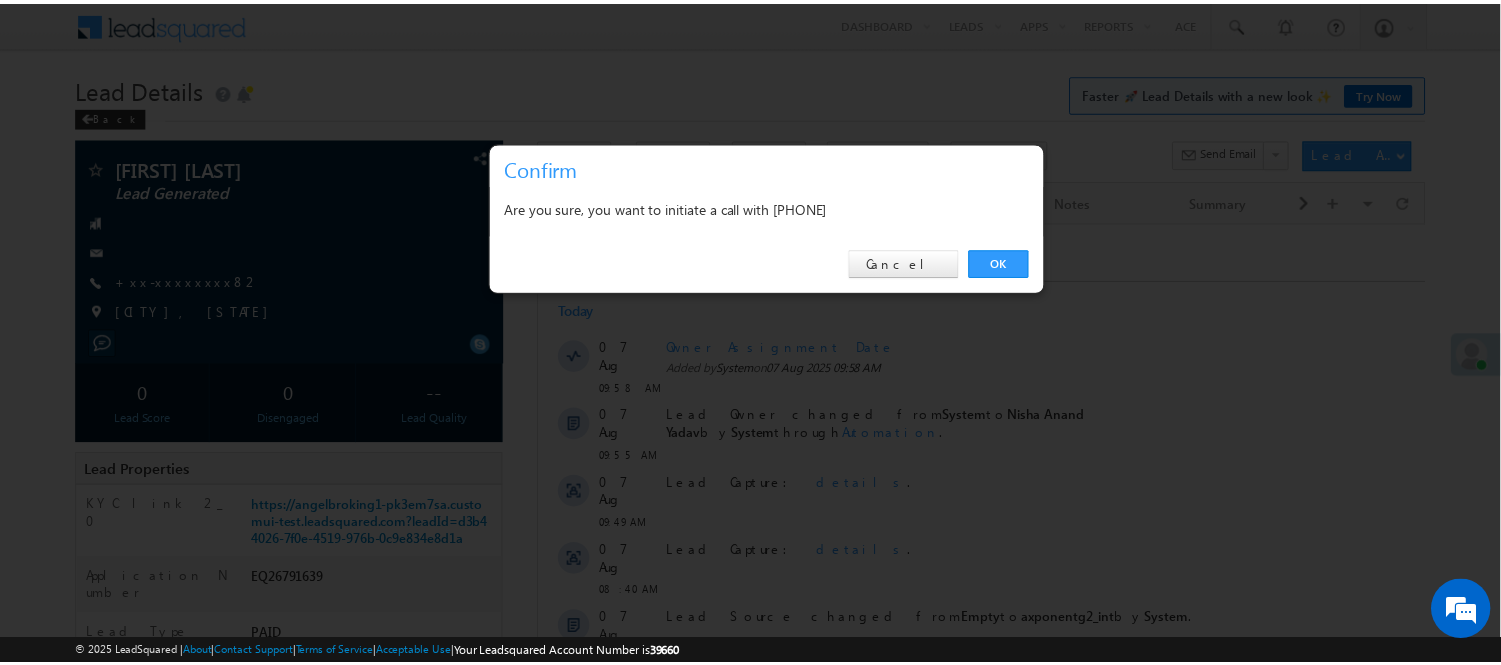 scroll, scrollTop: 0, scrollLeft: 0, axis: both 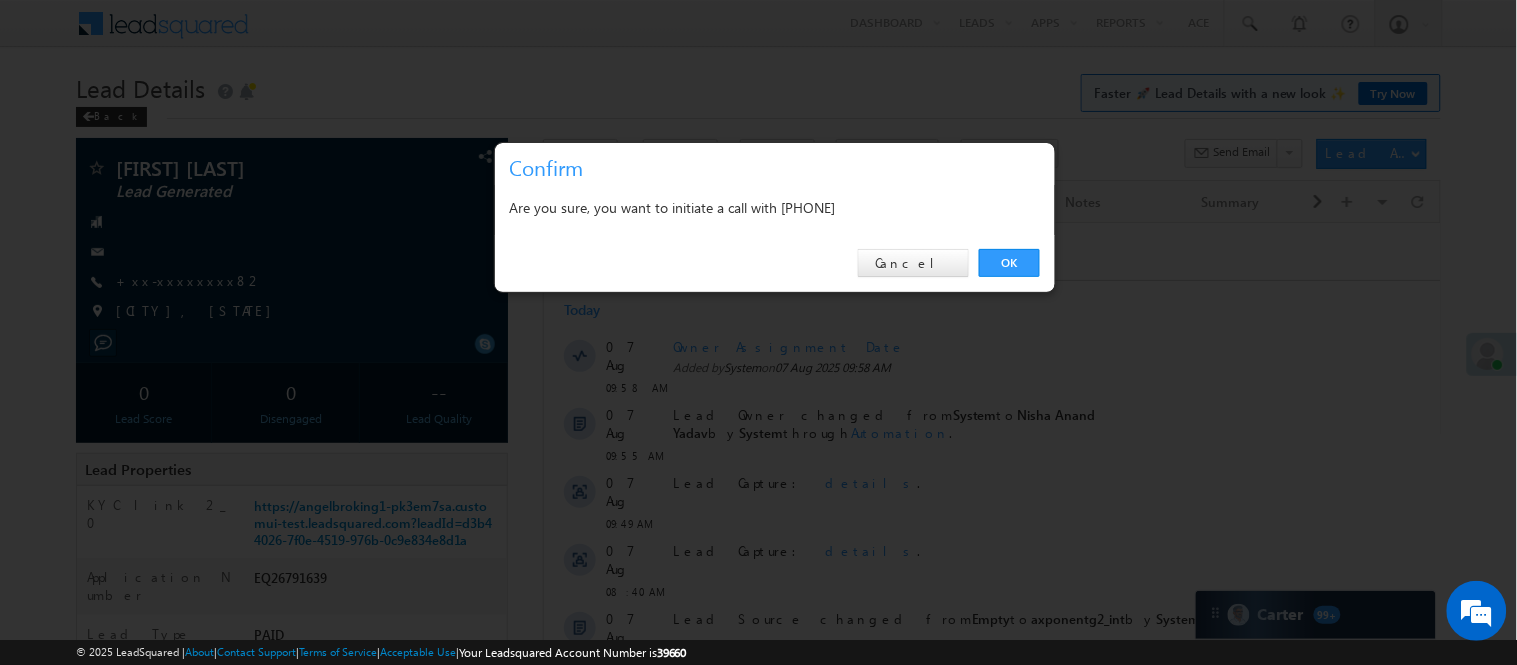 click on "OK Cancel" at bounding box center [775, 263] 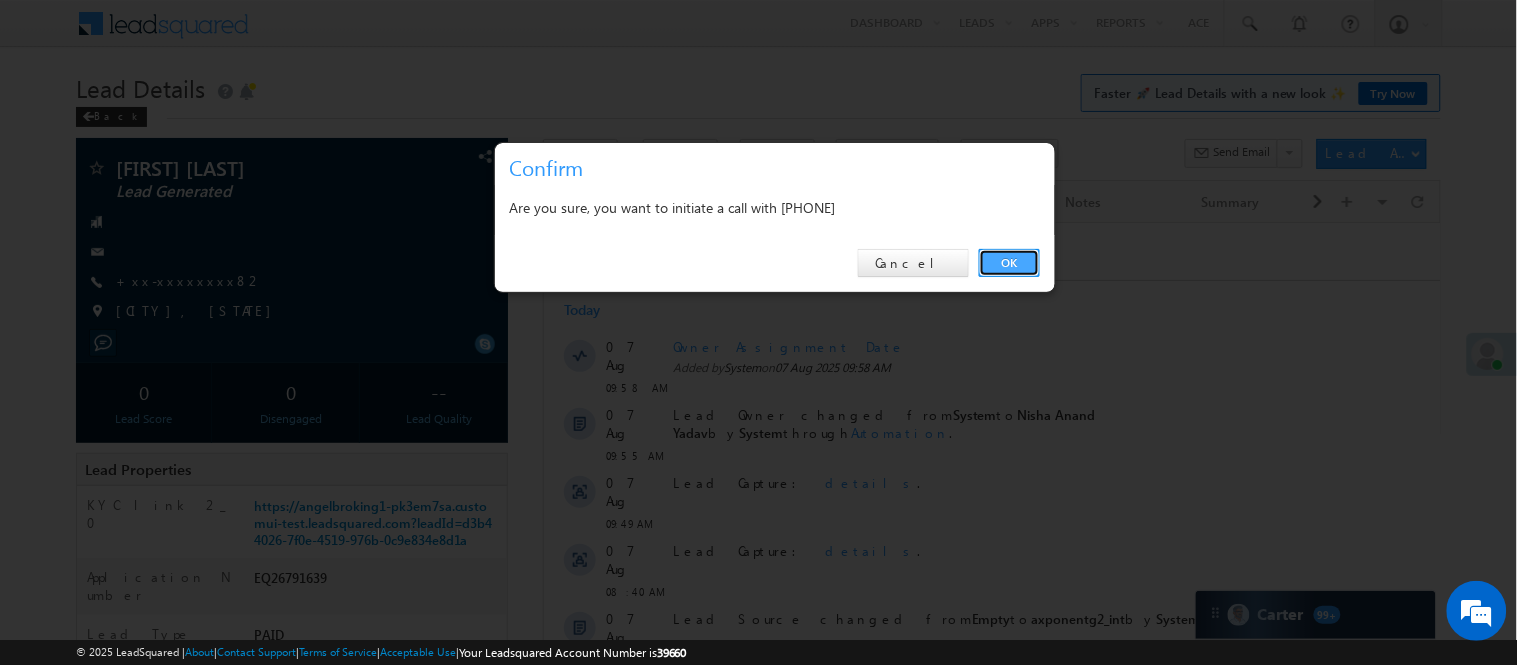 click on "OK" at bounding box center [1009, 263] 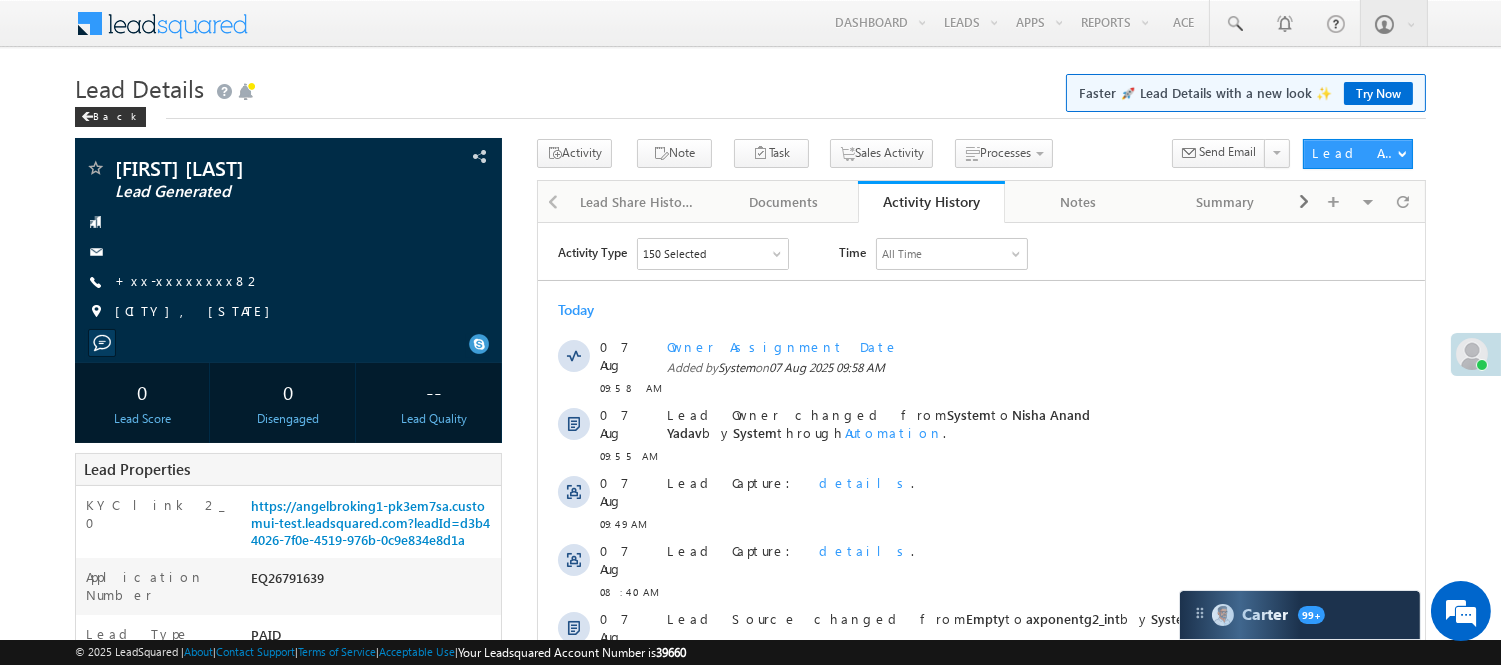 scroll, scrollTop: 0, scrollLeft: 0, axis: both 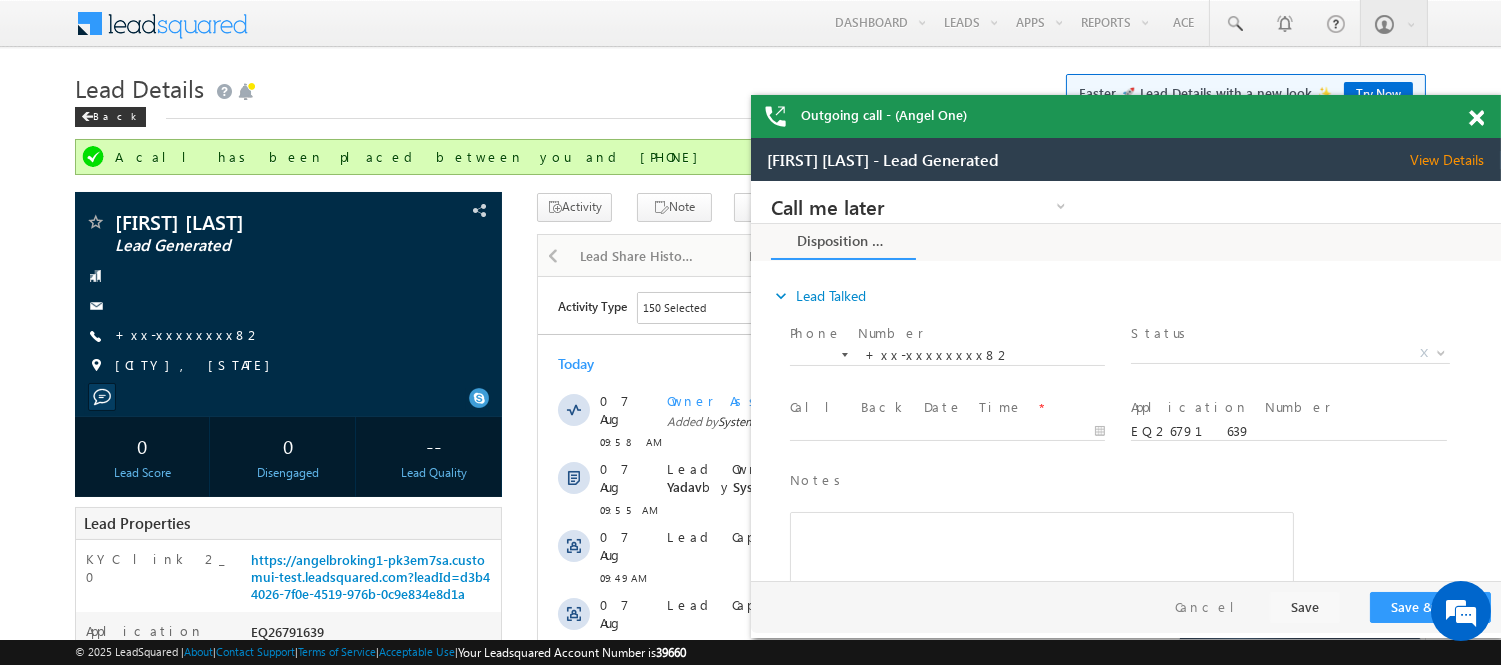 click at bounding box center [1476, 118] 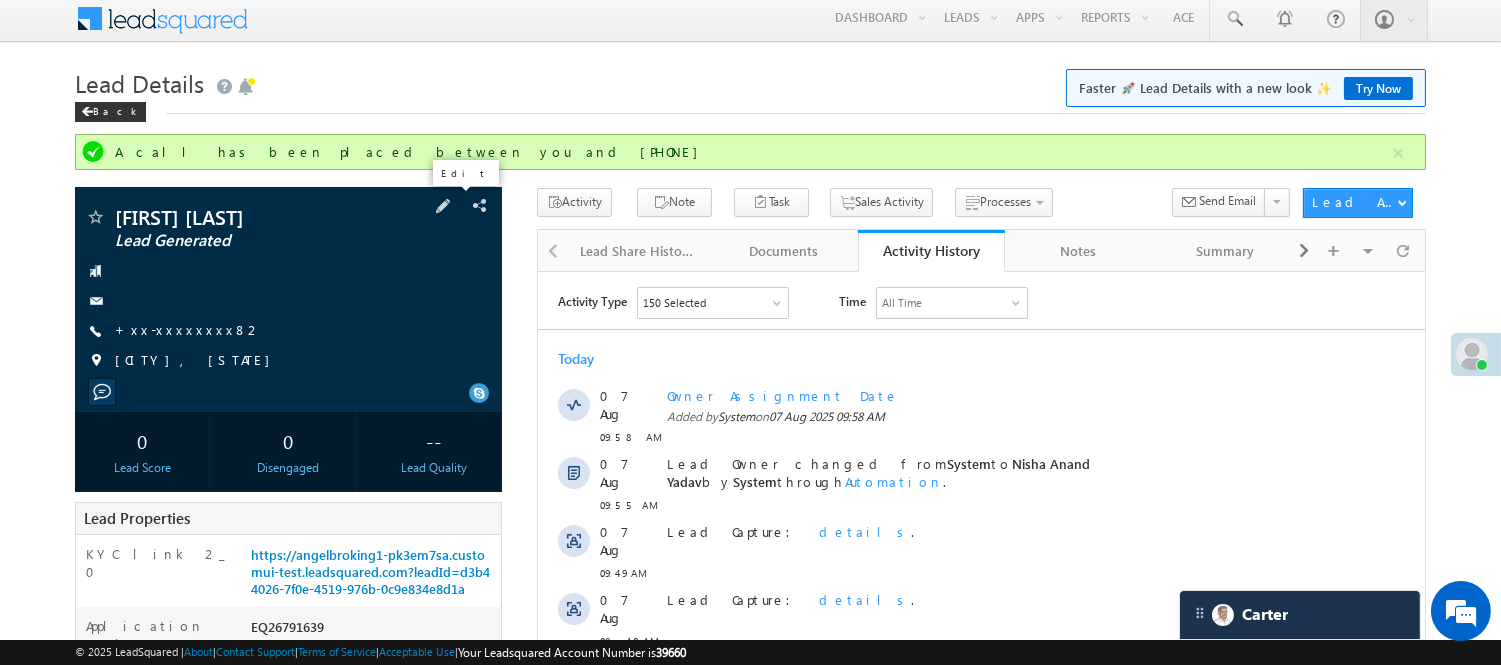 scroll, scrollTop: 0, scrollLeft: 0, axis: both 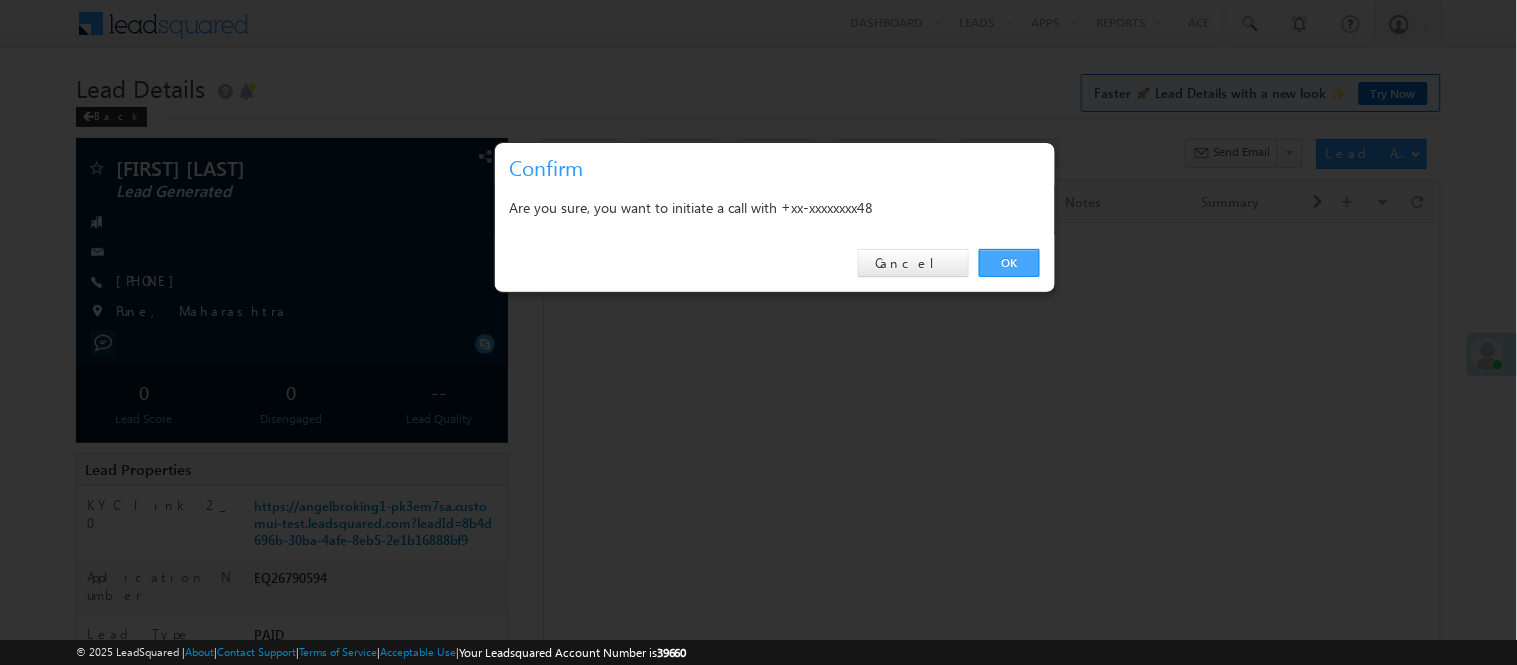 click on "OK" at bounding box center [1009, 263] 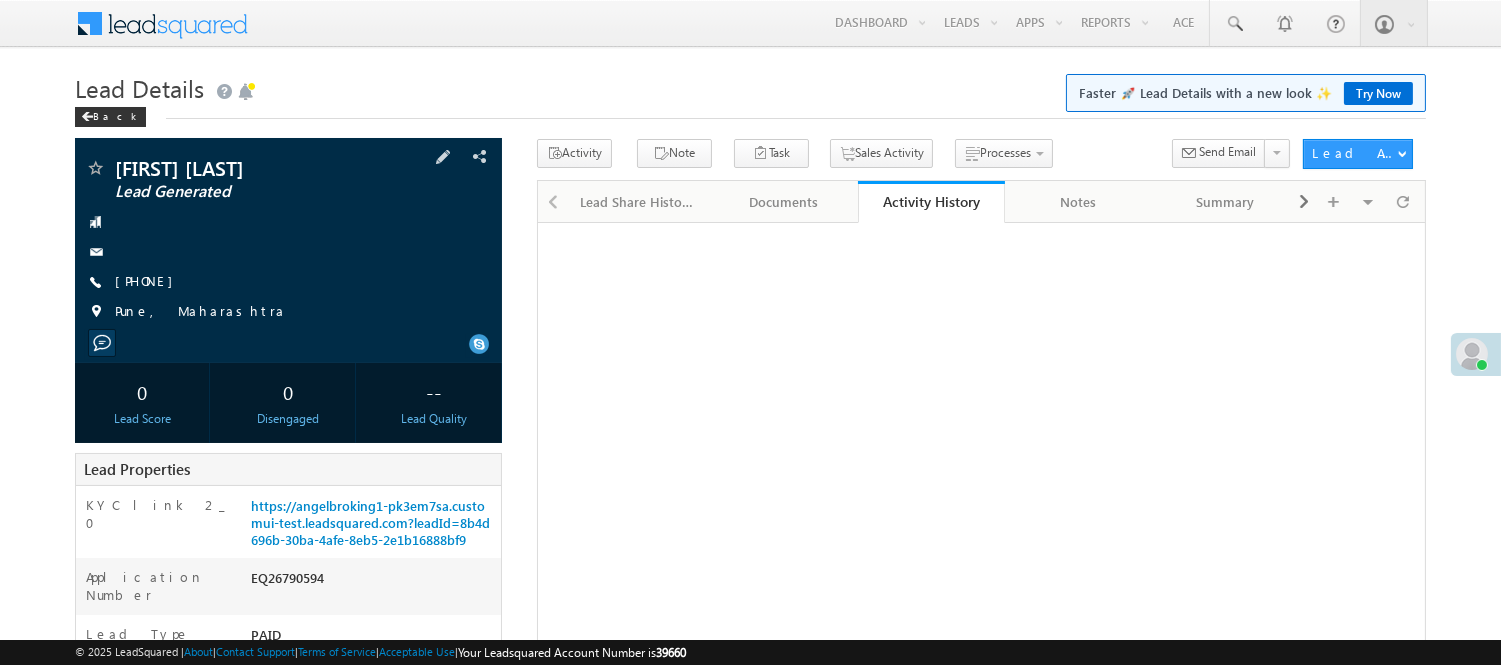 click on "Malya ganpat waghe
Lead Generated
+xx-xxxxxxxx48
Pune, Maharashtra" at bounding box center [288, 245] 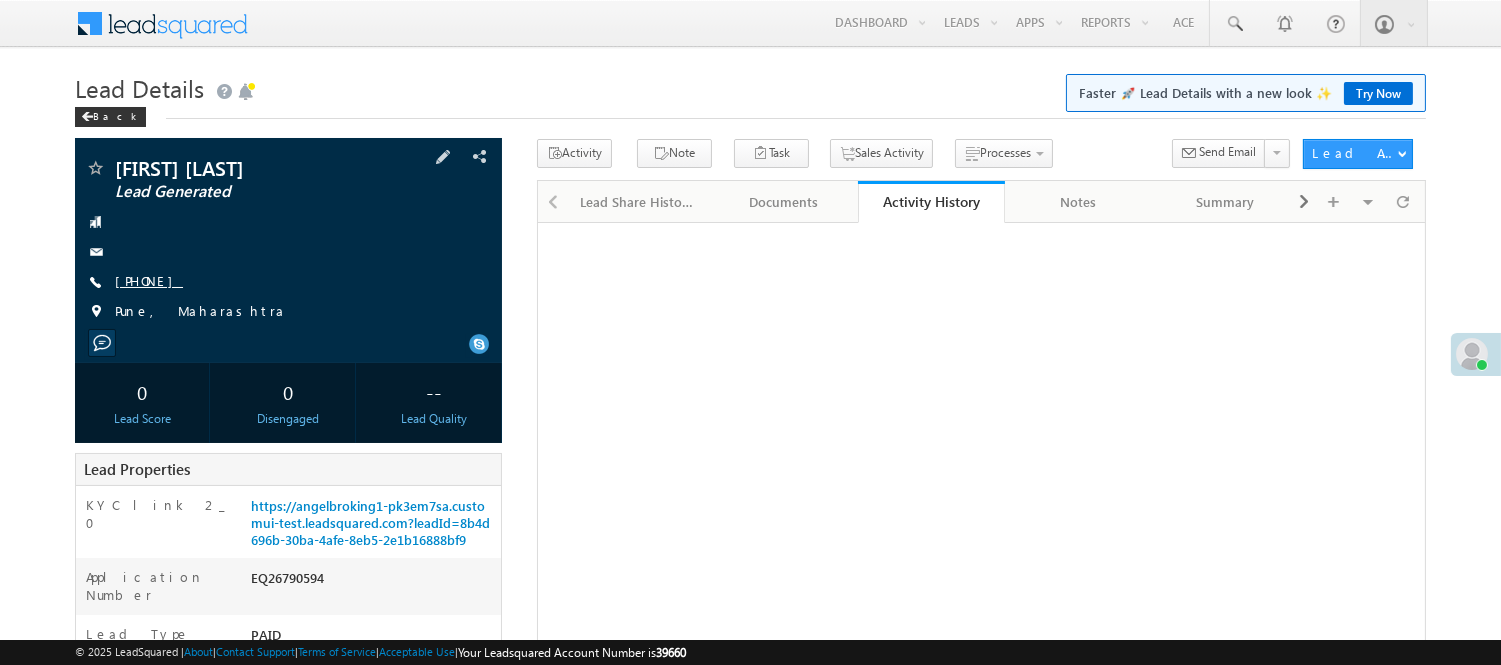 click on "+xx-xxxxxxxx48" at bounding box center [149, 280] 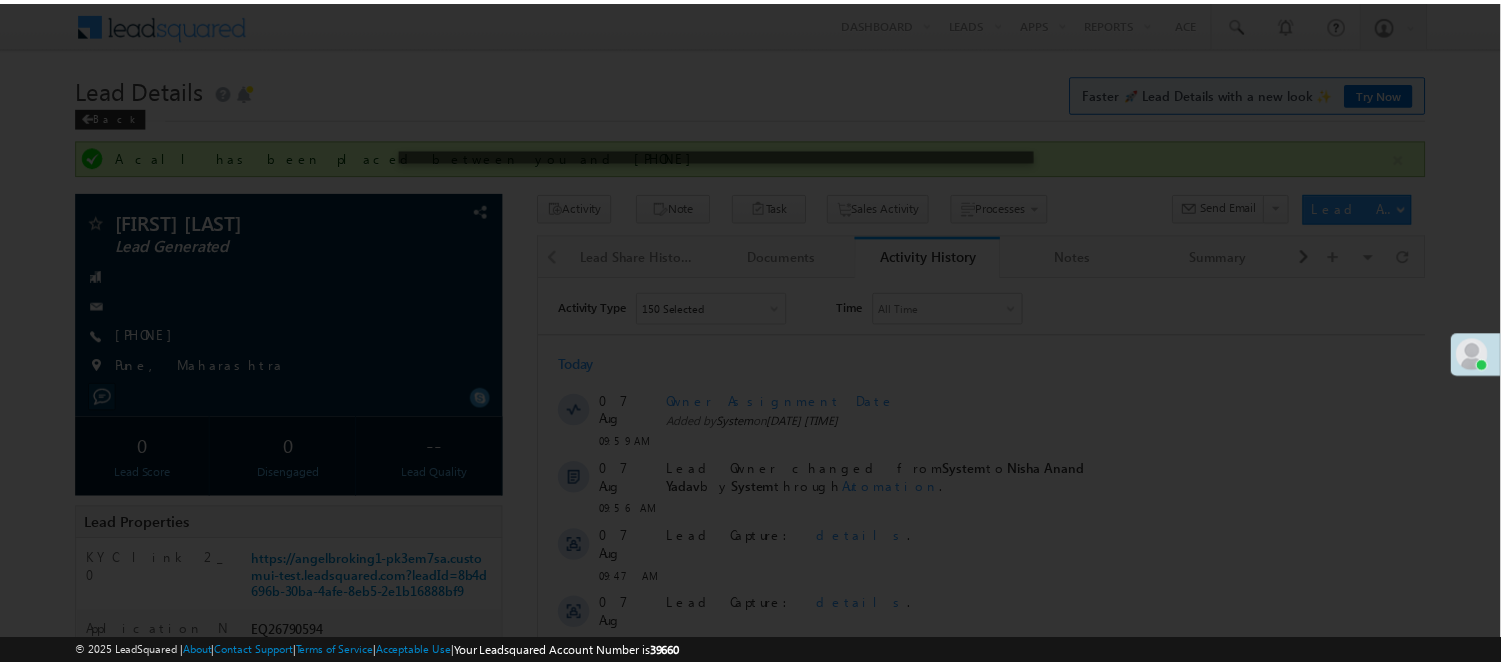 scroll, scrollTop: 0, scrollLeft: 0, axis: both 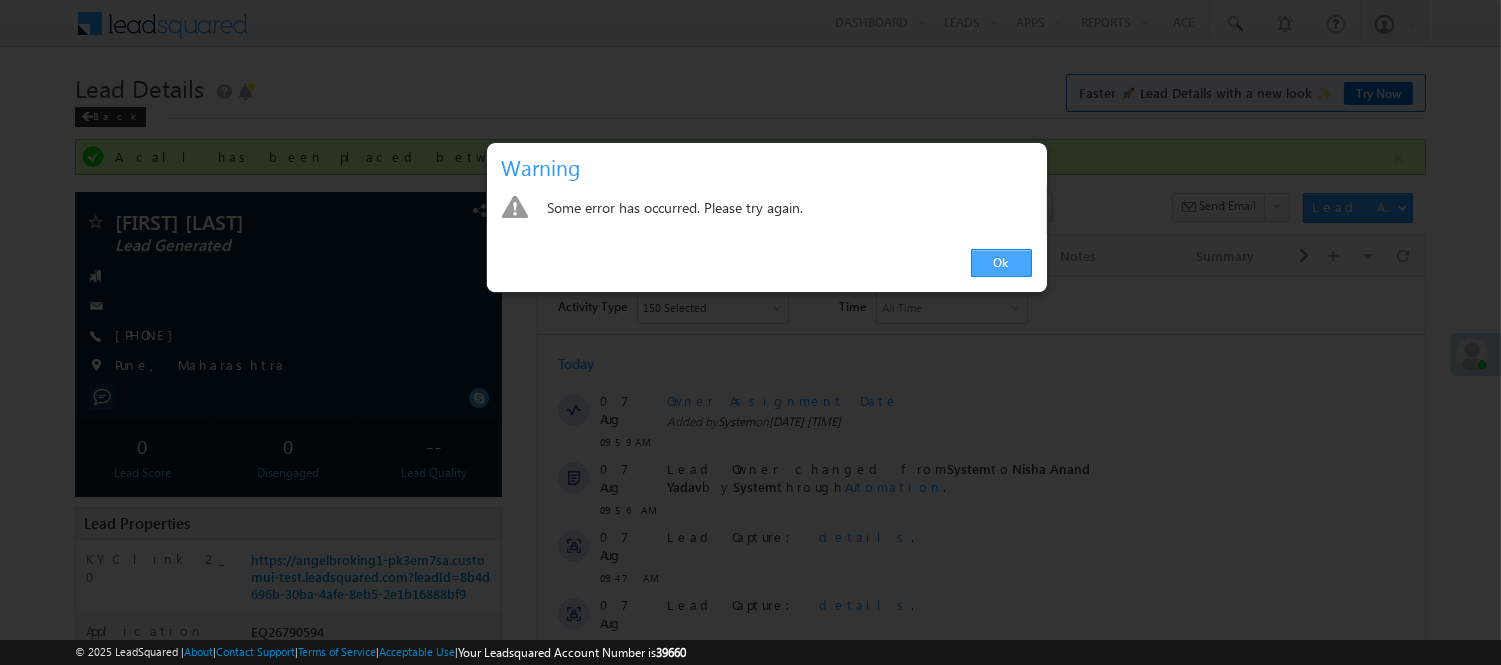 click on "Ok" at bounding box center (1001, 263) 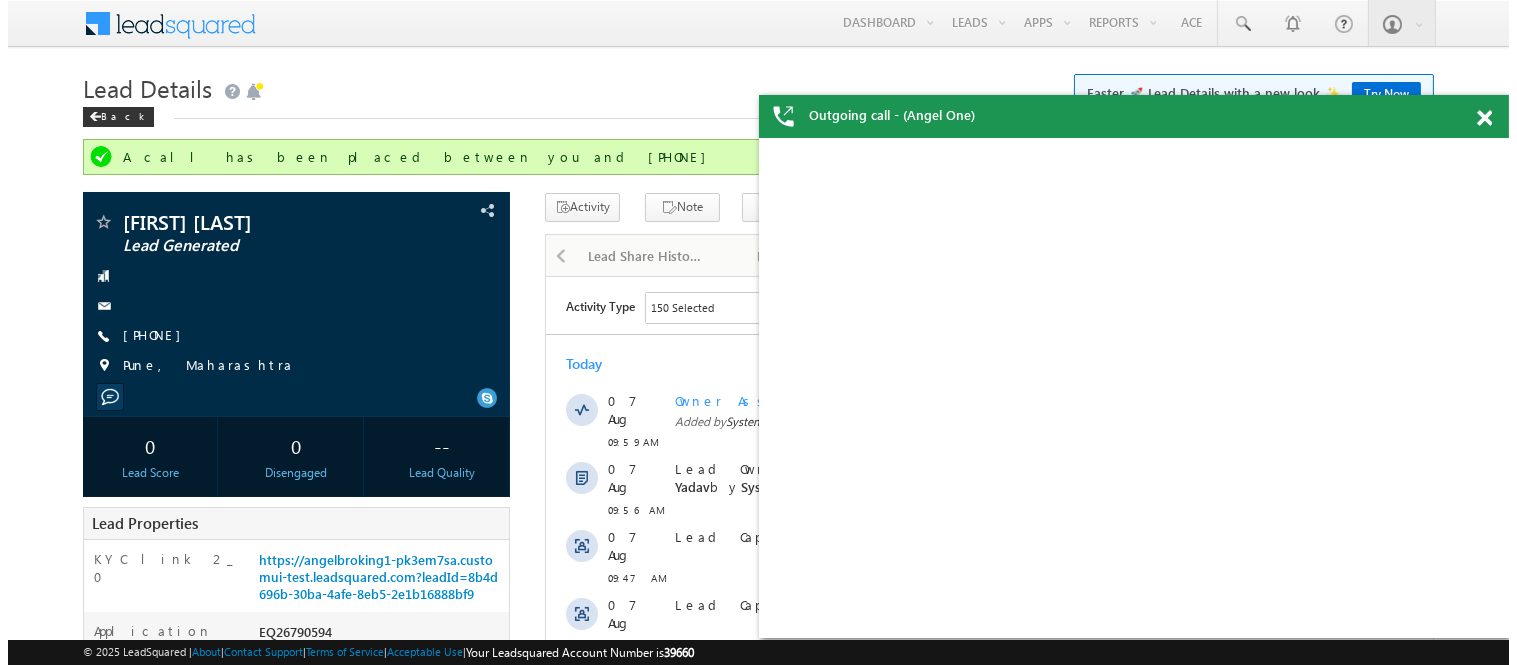 scroll, scrollTop: 0, scrollLeft: 0, axis: both 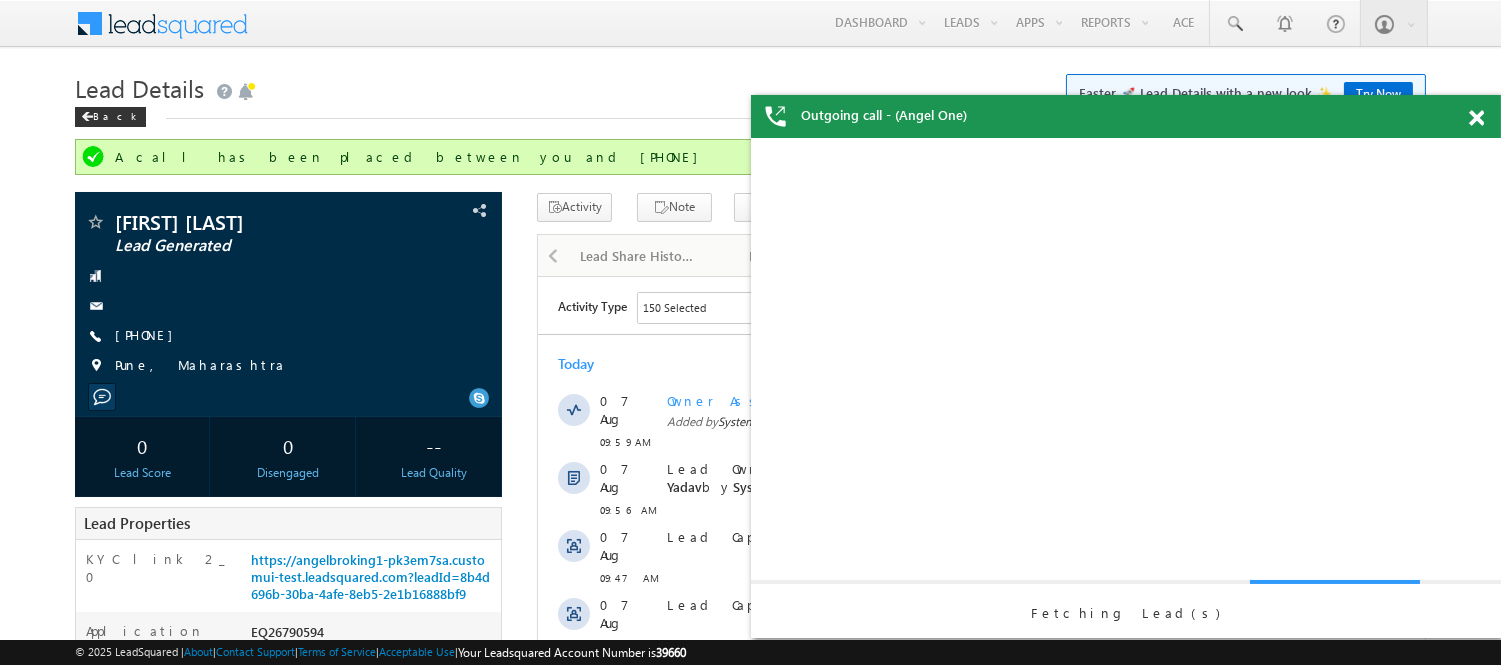 click at bounding box center (1476, 118) 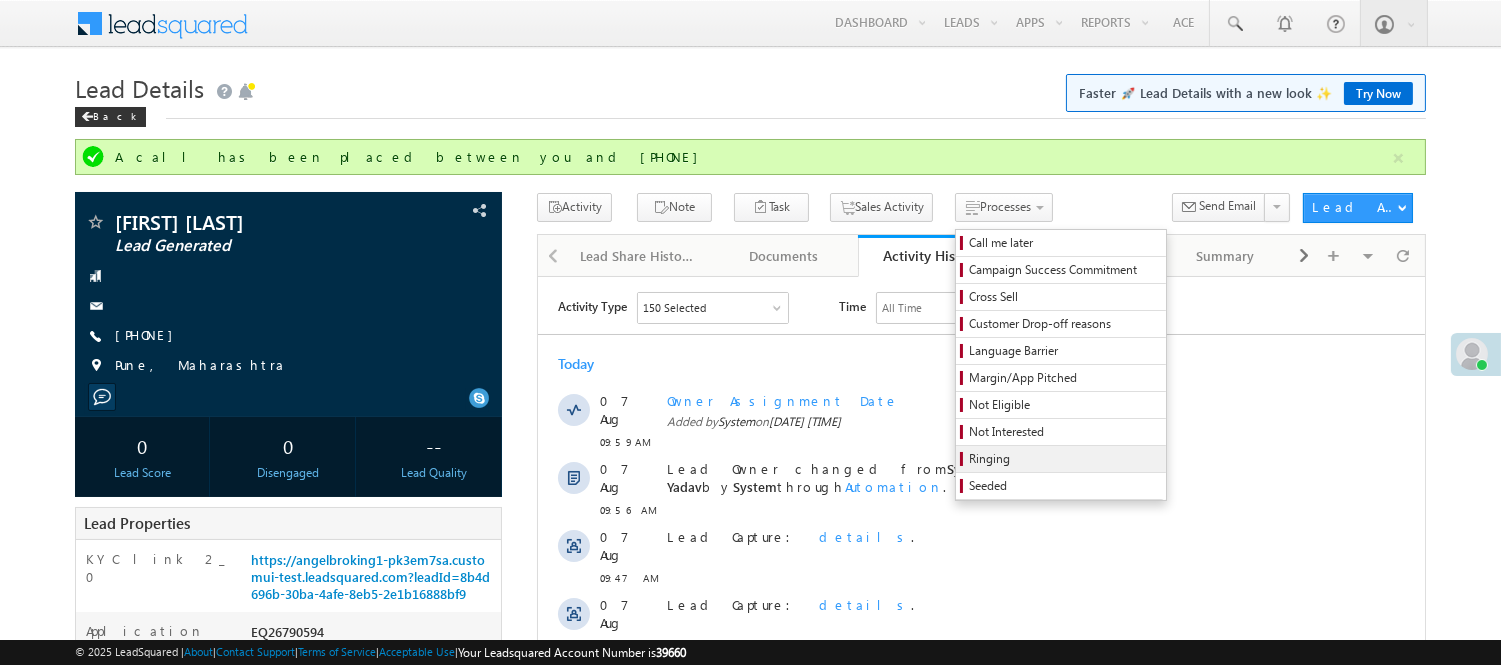 click on "Ringing" at bounding box center (1064, 459) 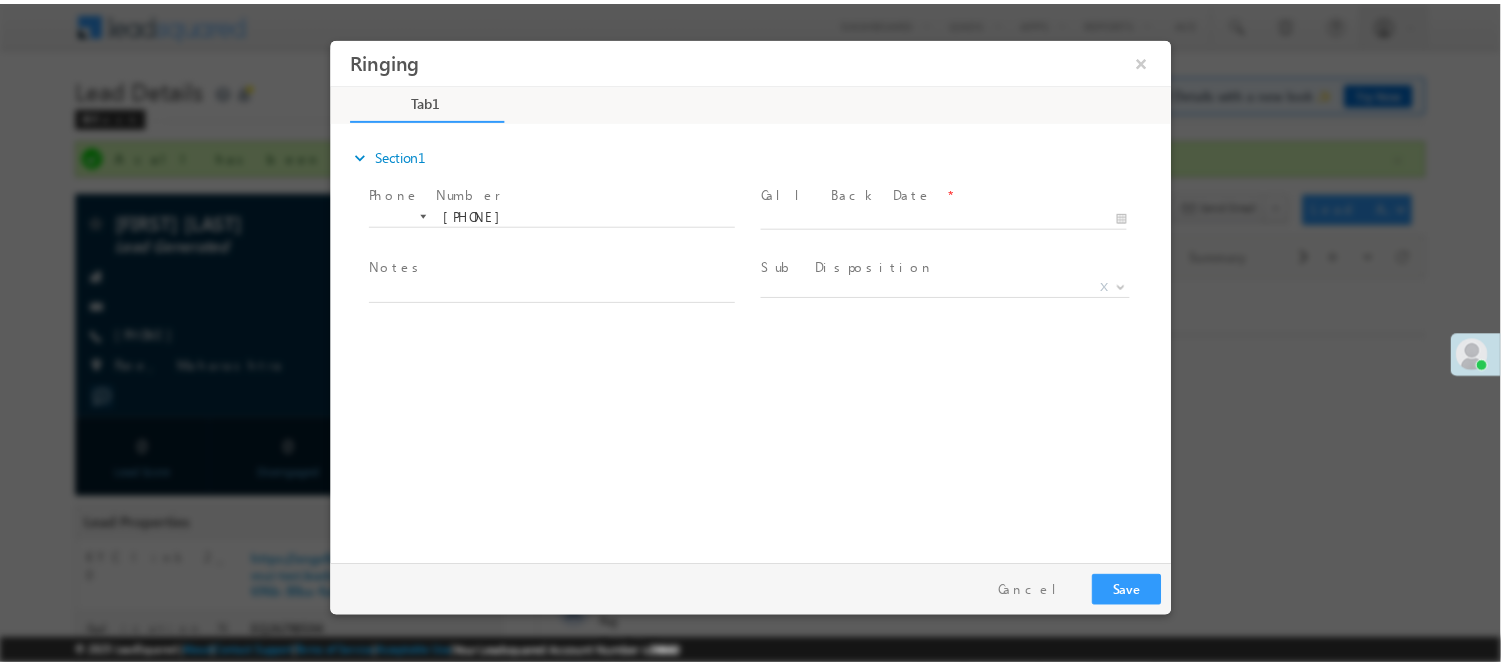 scroll, scrollTop: 0, scrollLeft: 0, axis: both 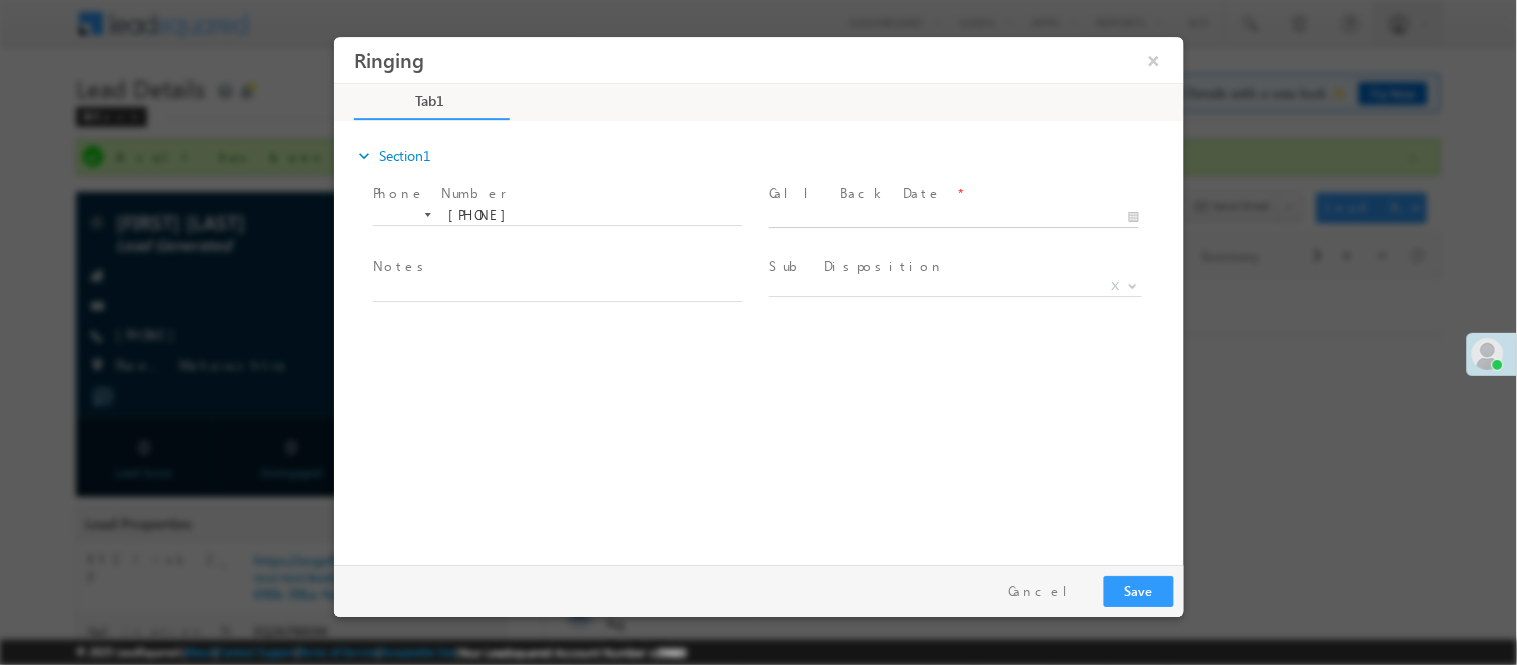 type on "08/07/25 10:20 AM" 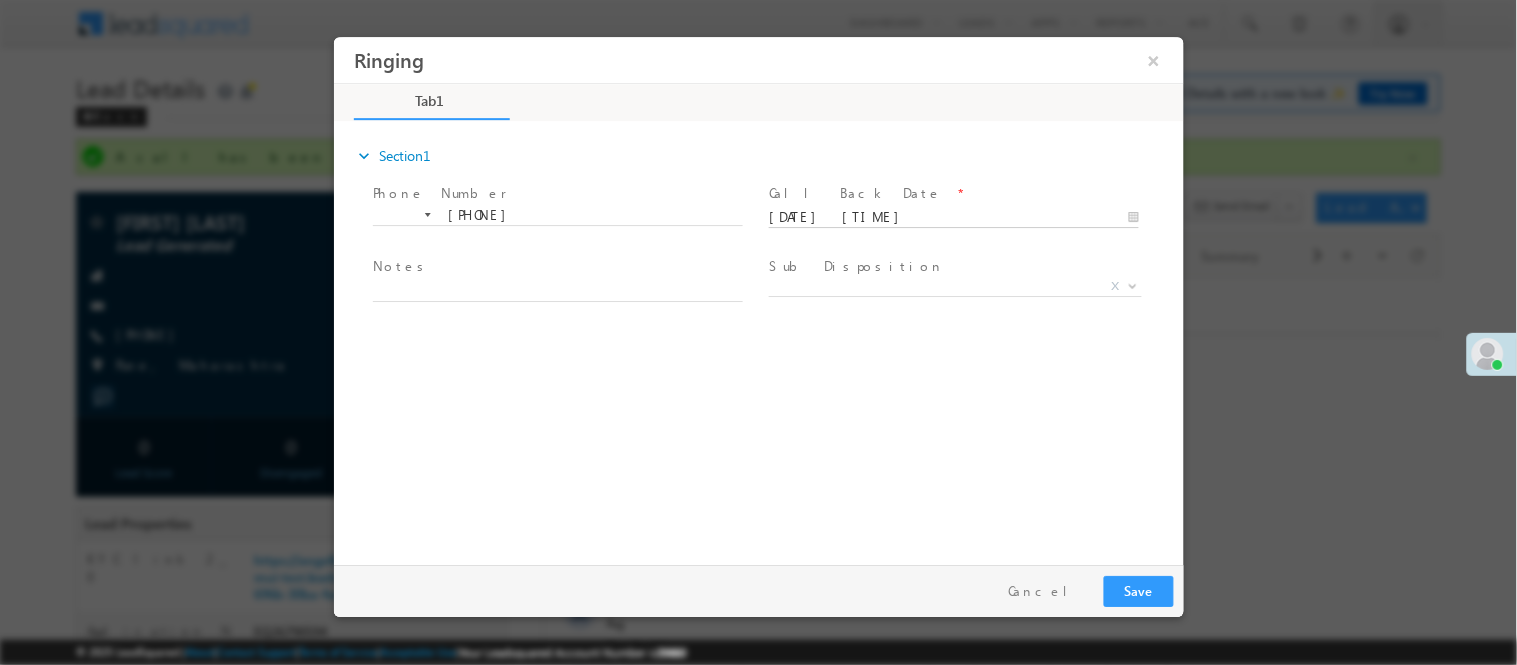 click on "Ringing
×" at bounding box center [758, 295] 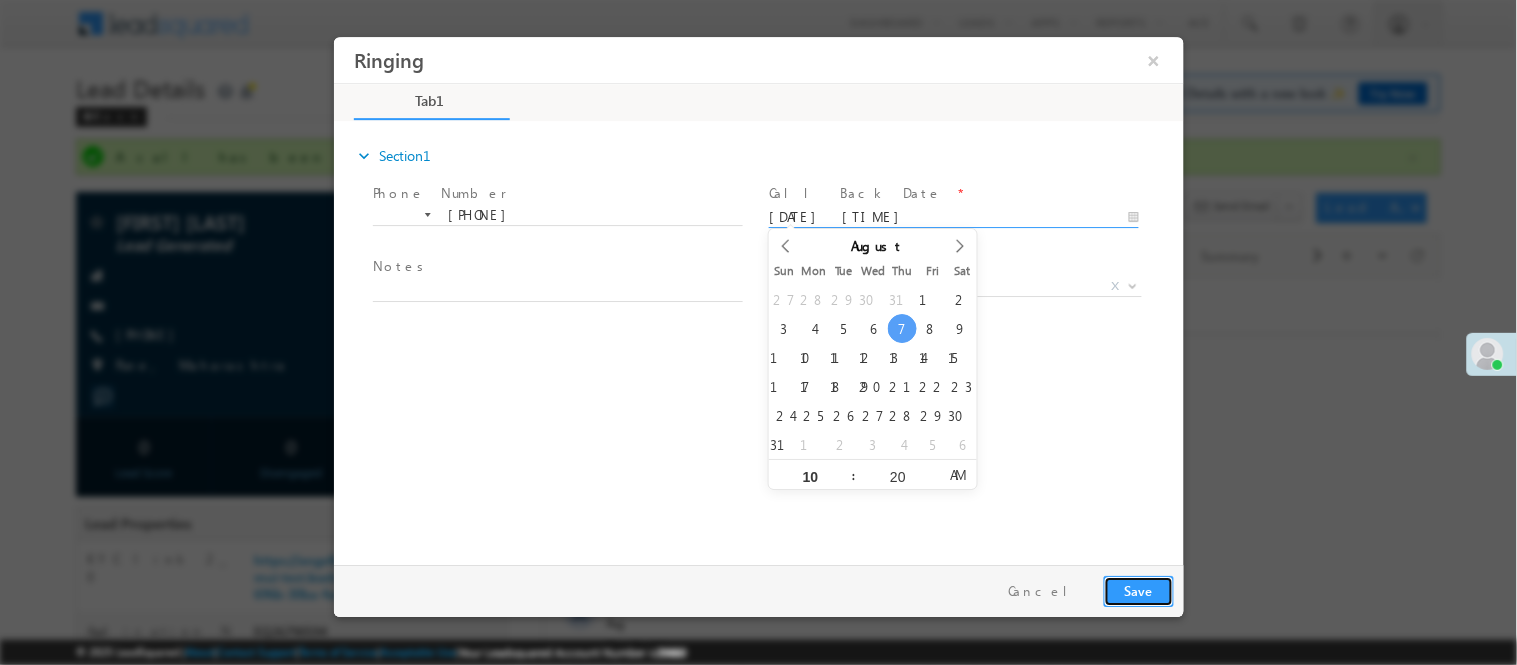 click on "Save" at bounding box center [1138, 590] 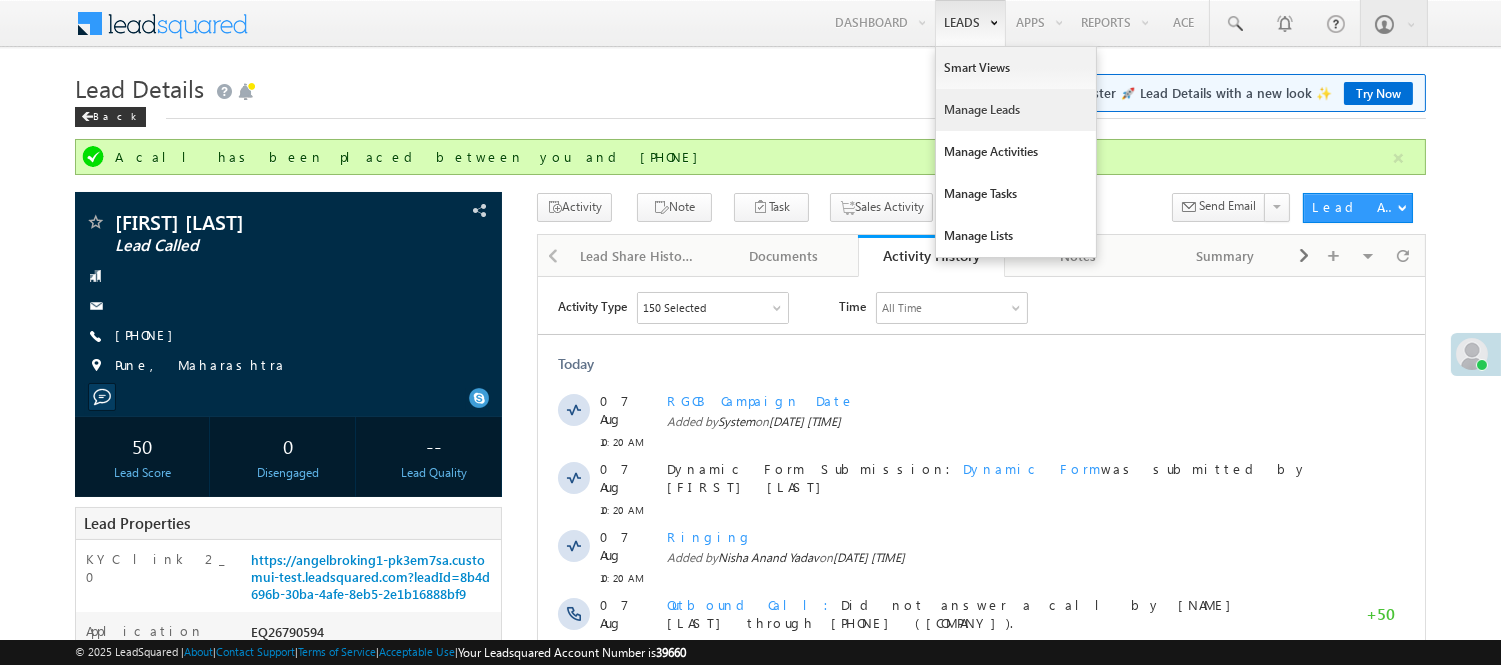 click on "Manage Leads" at bounding box center [1016, 110] 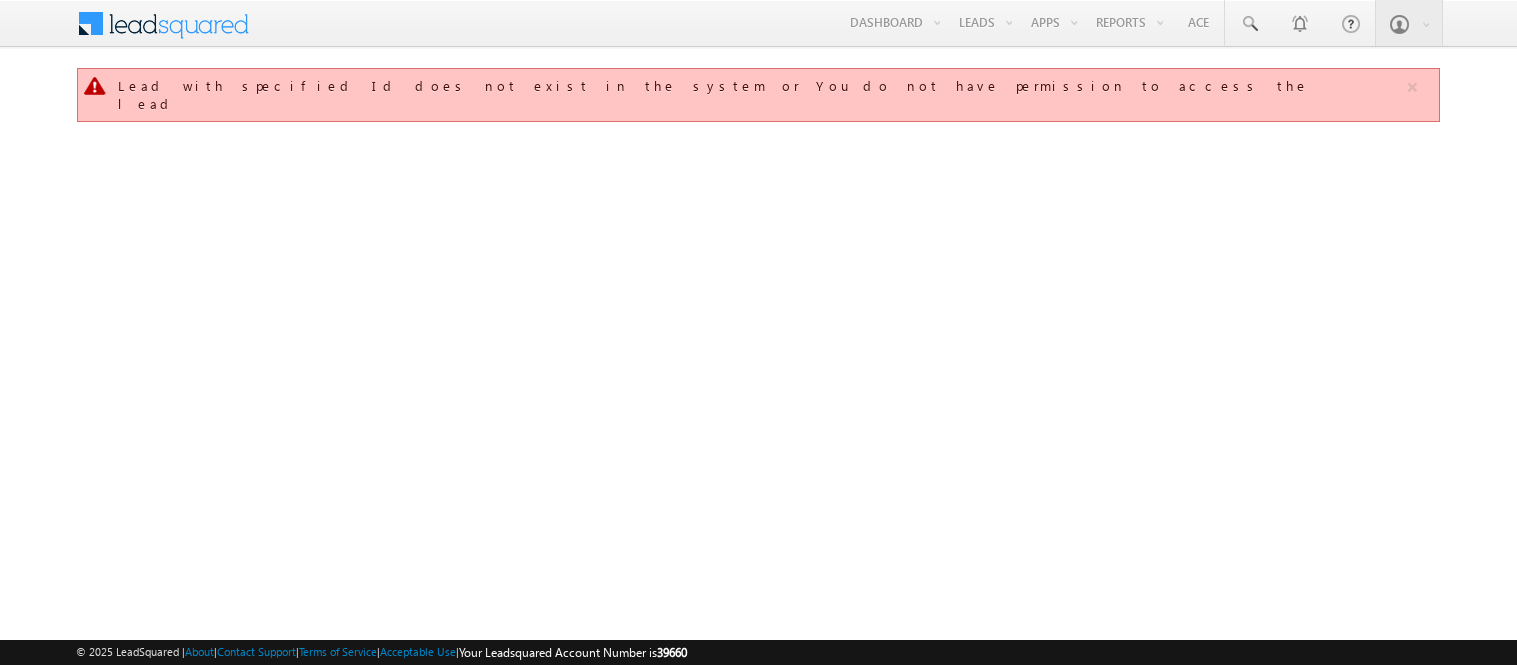 scroll, scrollTop: 0, scrollLeft: 0, axis: both 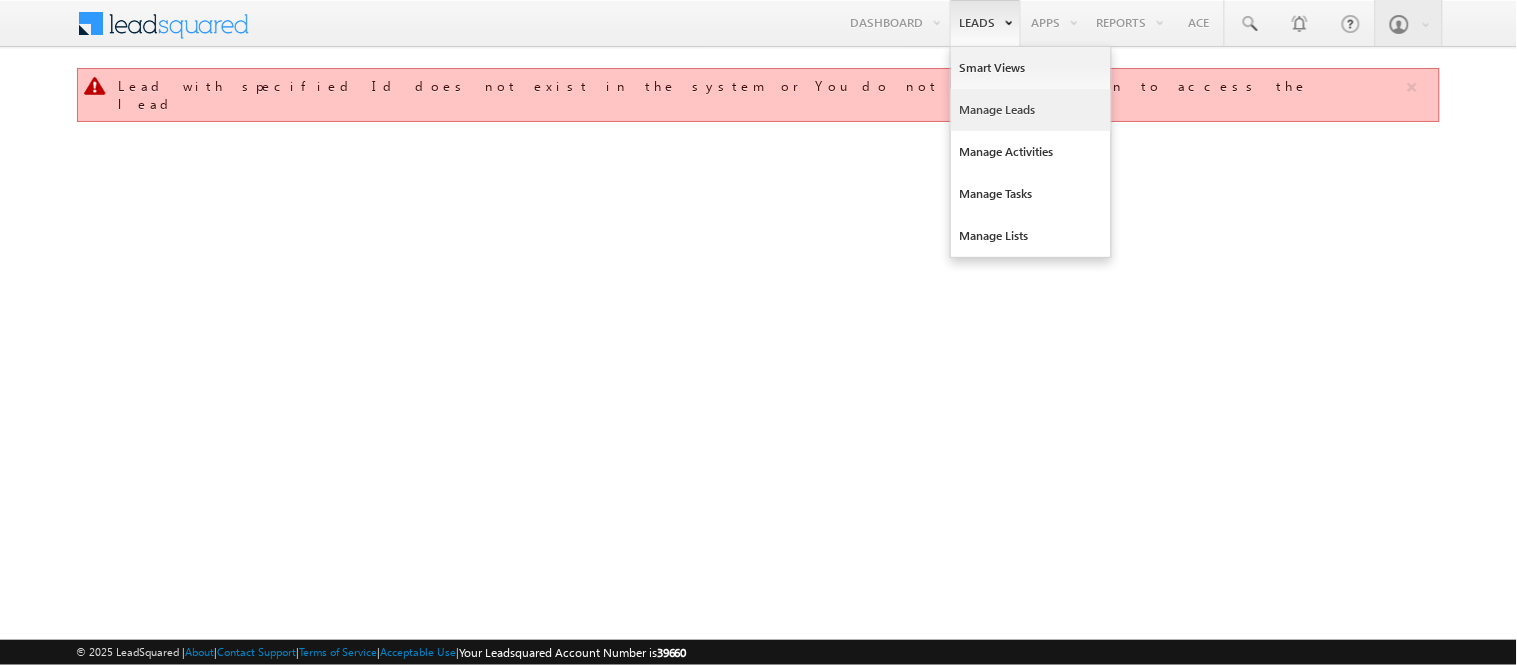 click on "Manage Leads" at bounding box center [1031, 110] 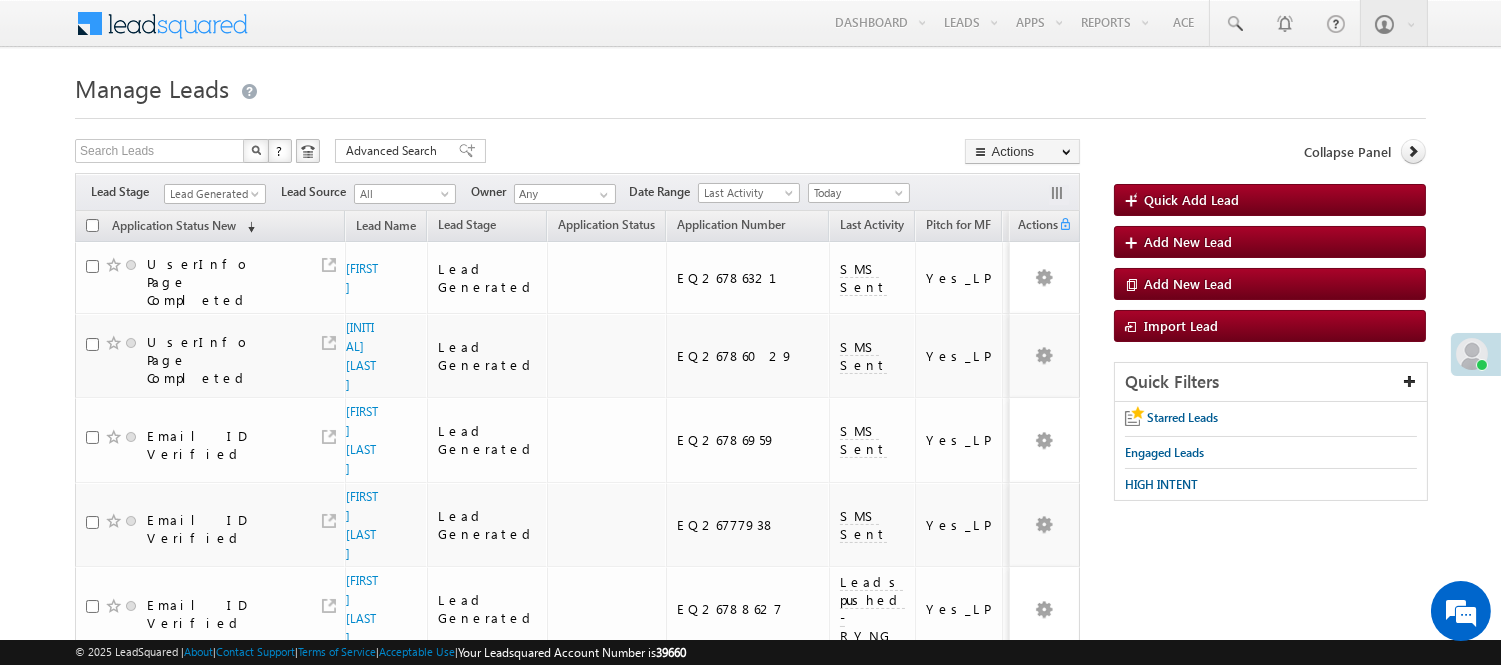 scroll, scrollTop: 344, scrollLeft: 0, axis: vertical 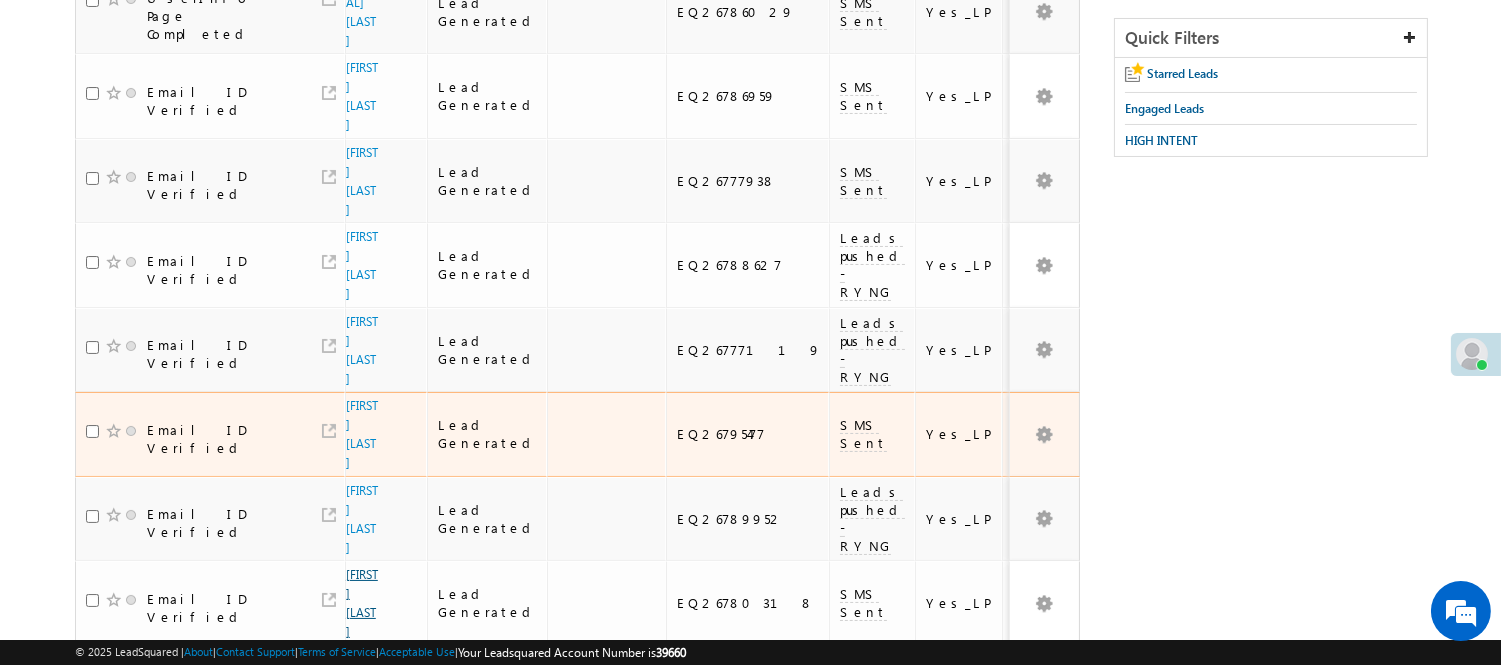 click on "[FIRST] [LAST]" at bounding box center [362, 603] 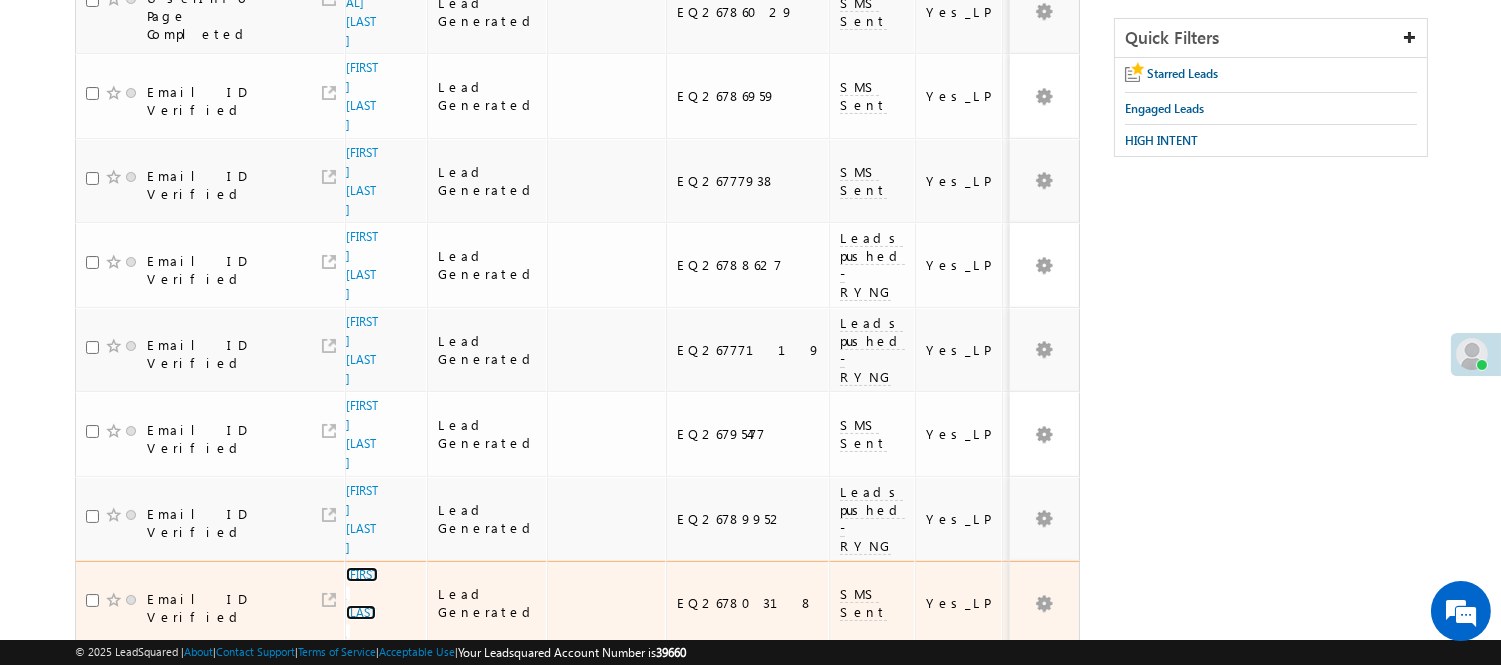click on "[FIRST] [LAST]" at bounding box center [362, 603] 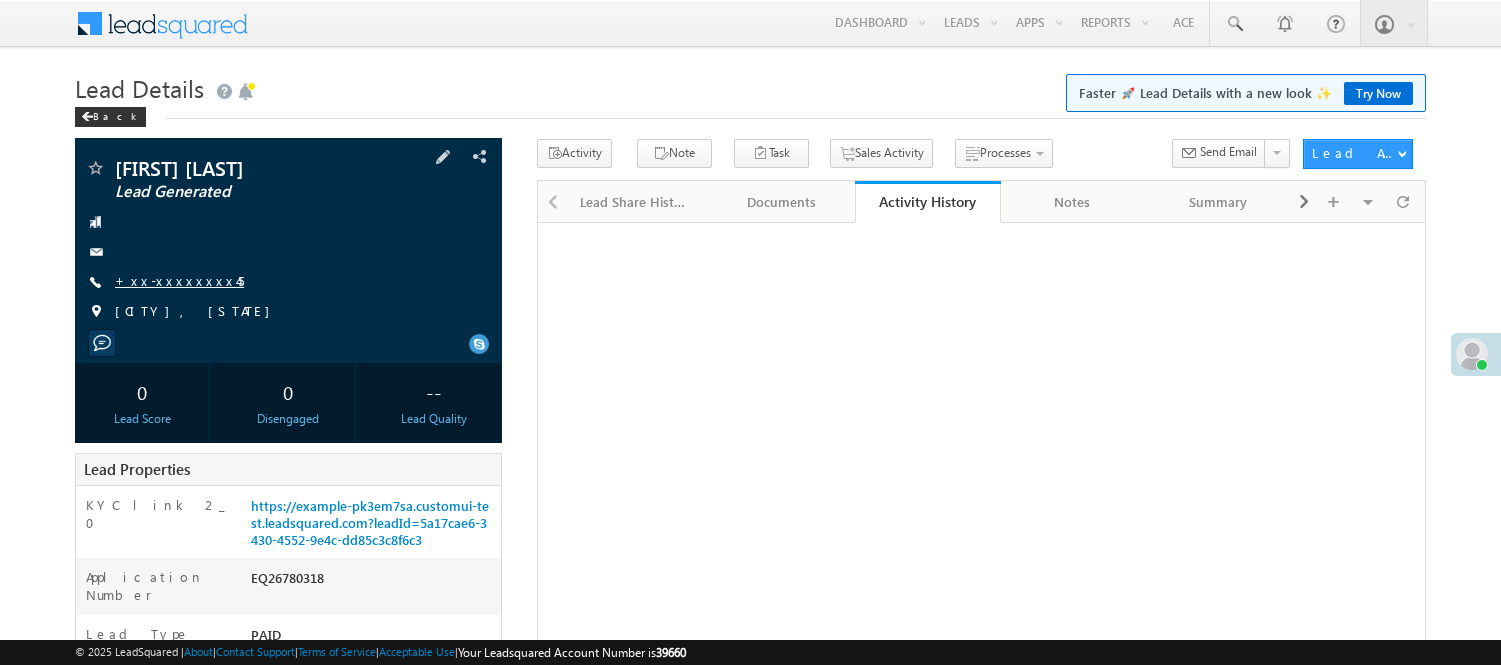 click on "+xx-xxxxxxxx45" at bounding box center (179, 280) 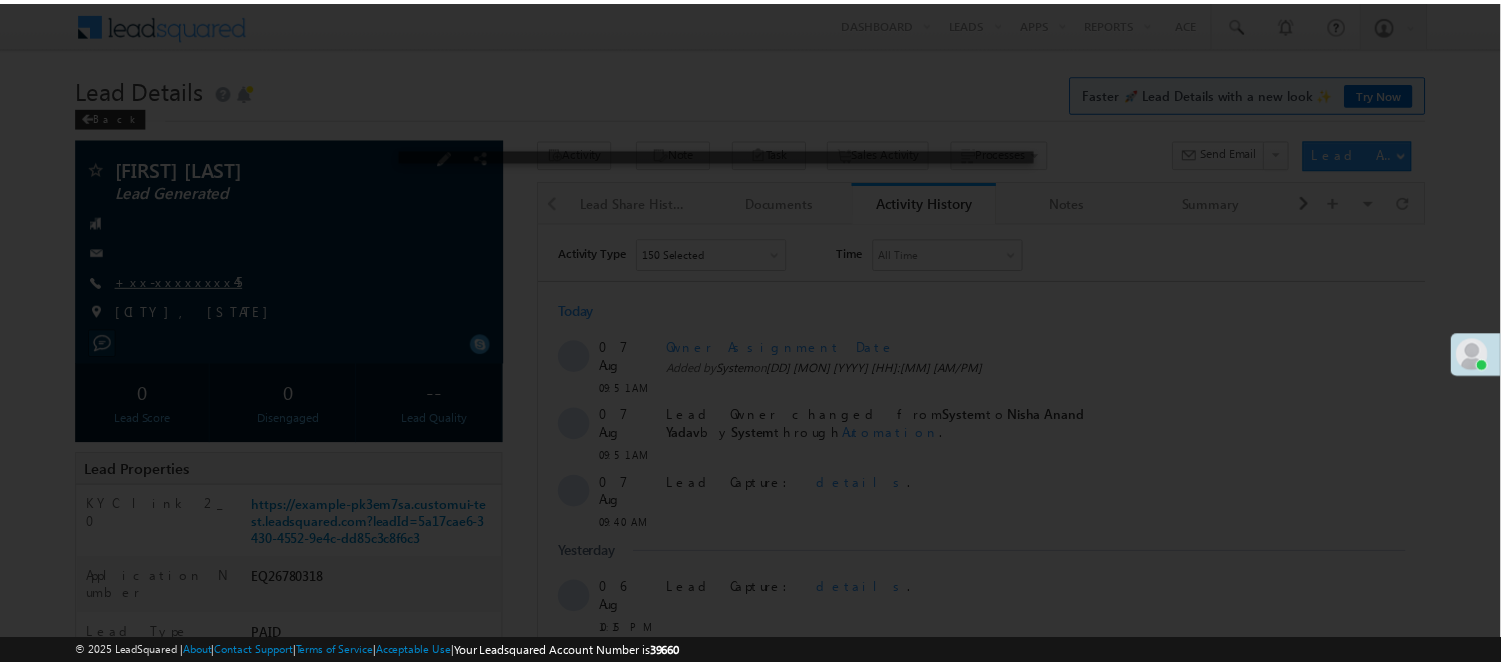 scroll, scrollTop: 0, scrollLeft: 0, axis: both 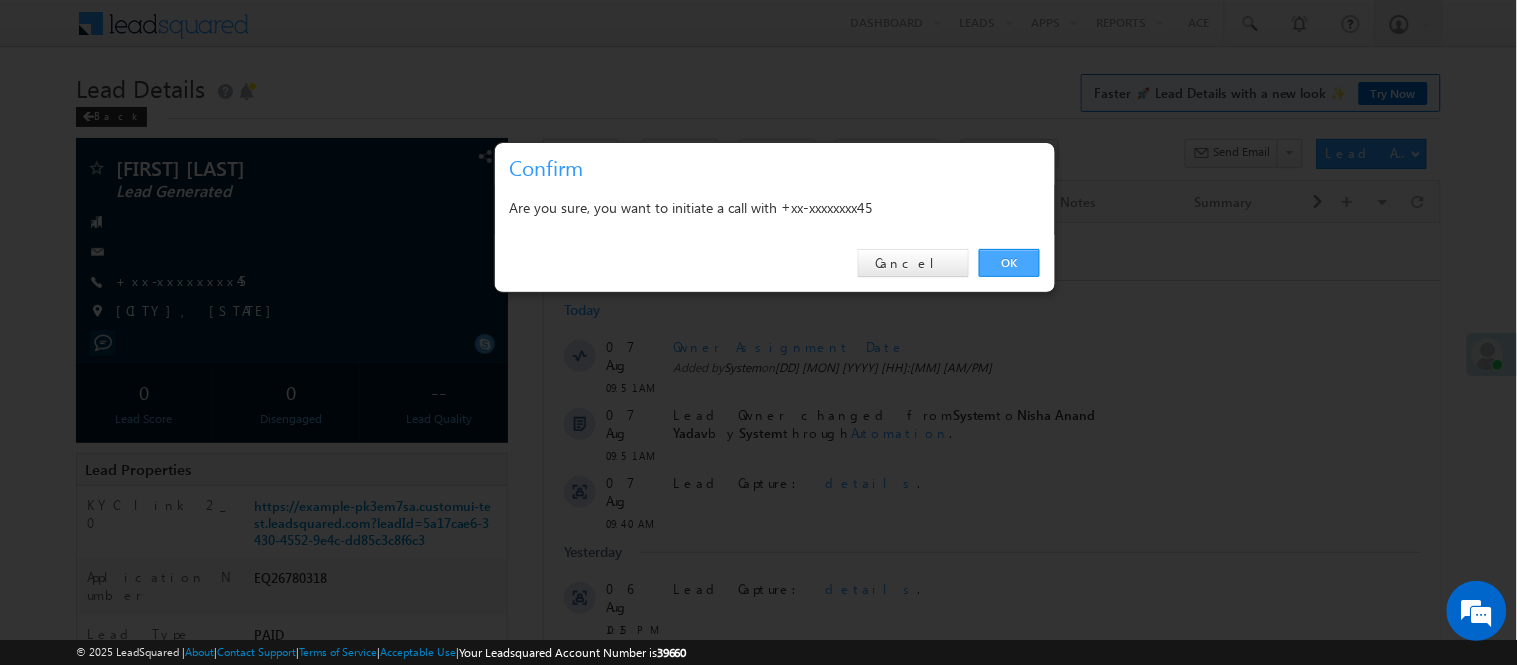 click on "OK" at bounding box center [1009, 263] 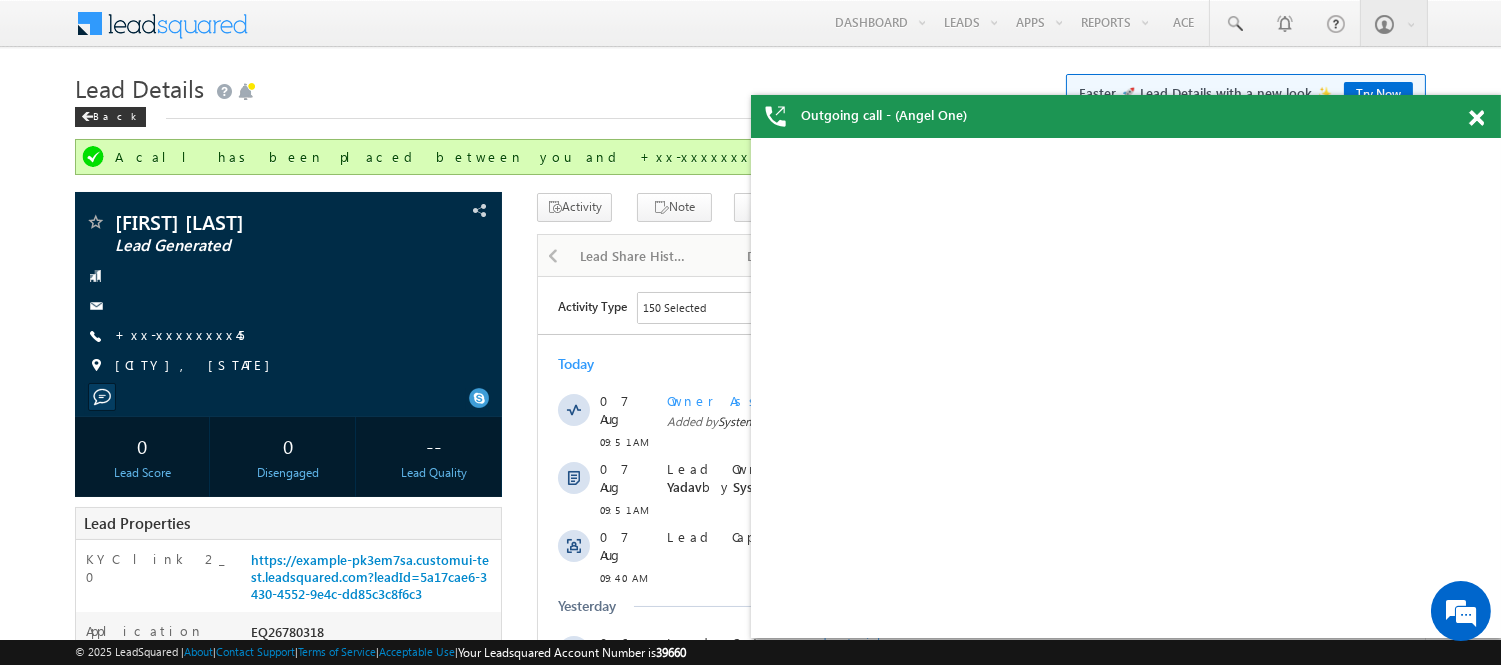 scroll, scrollTop: 0, scrollLeft: 0, axis: both 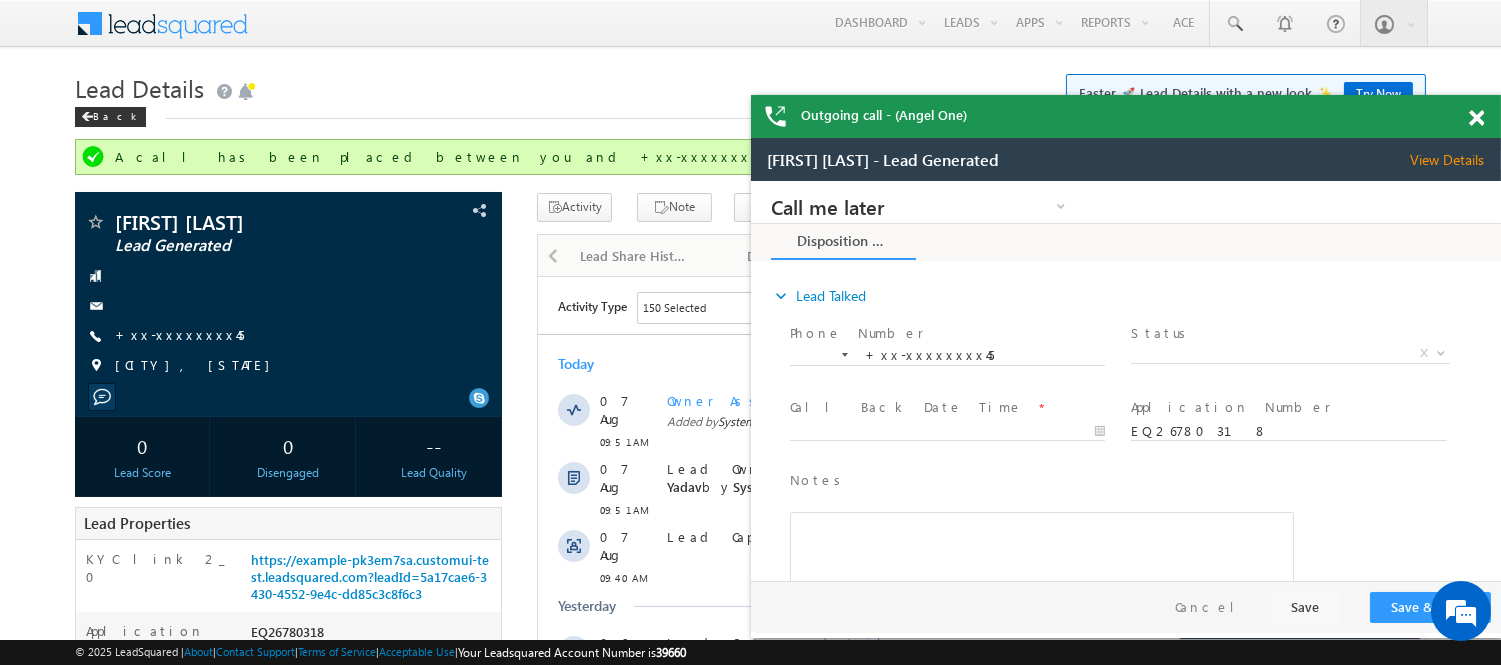 click at bounding box center [1476, 118] 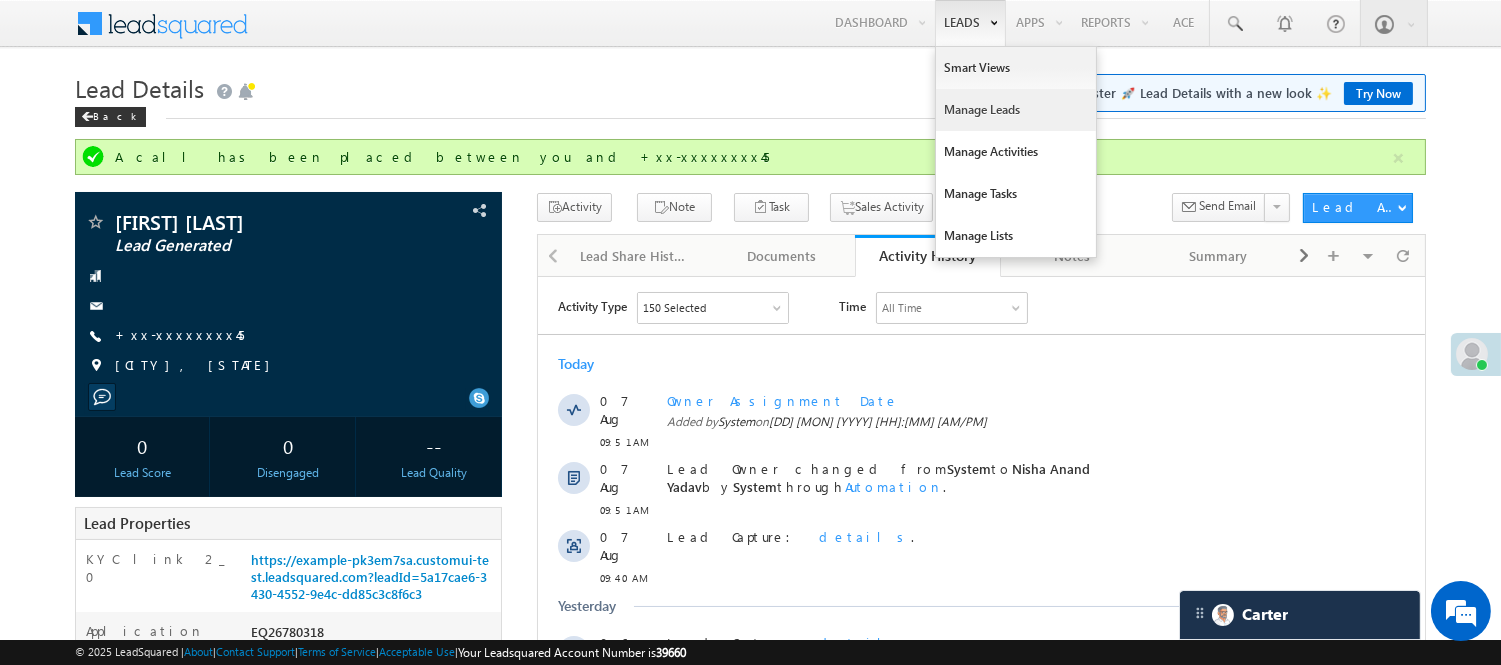 click on "Manage Leads" at bounding box center (1016, 110) 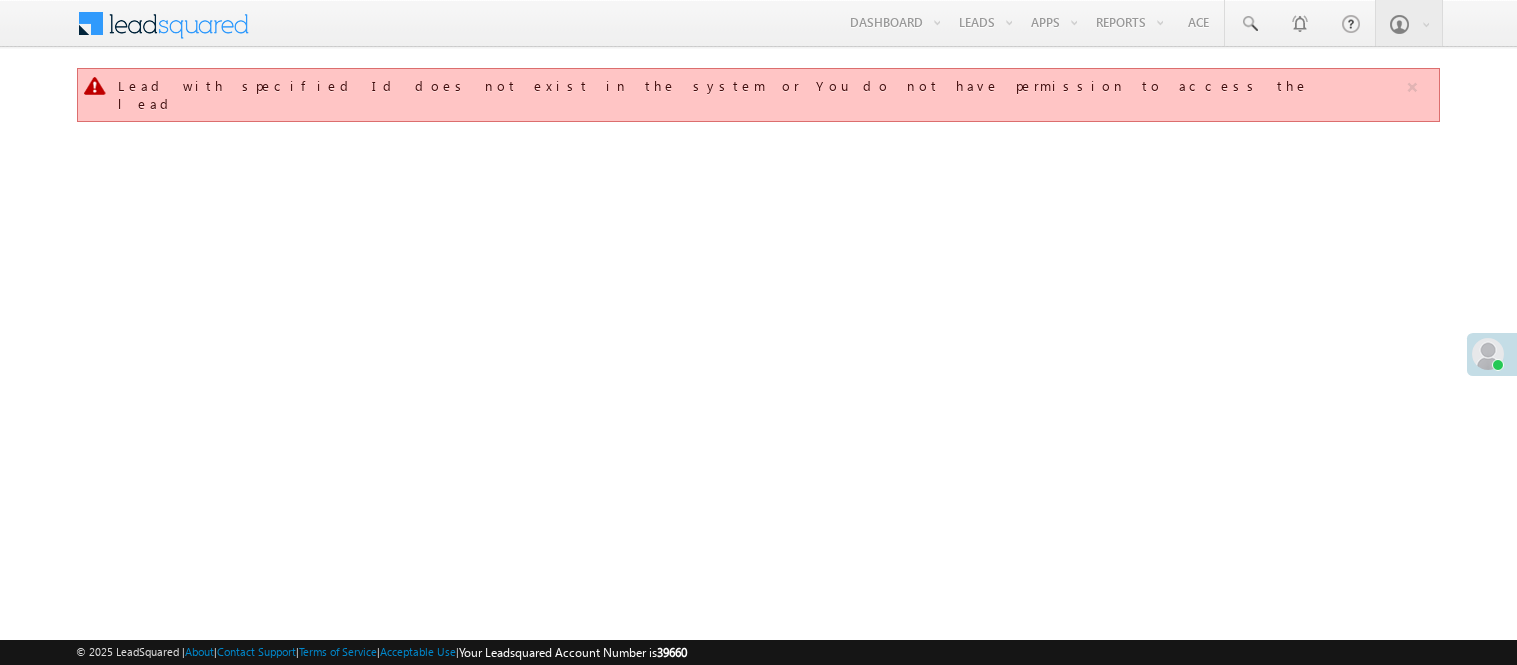 scroll, scrollTop: 0, scrollLeft: 0, axis: both 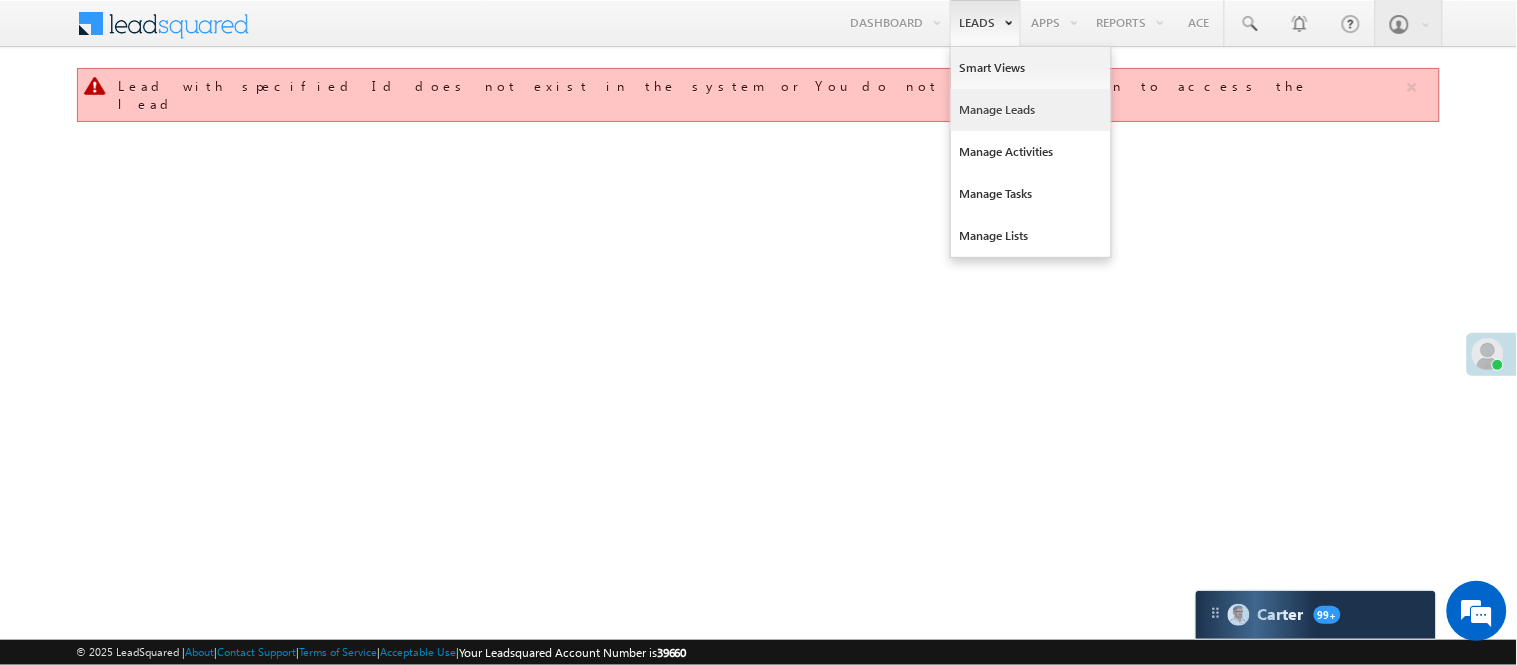 click on "Manage Leads" at bounding box center (1031, 110) 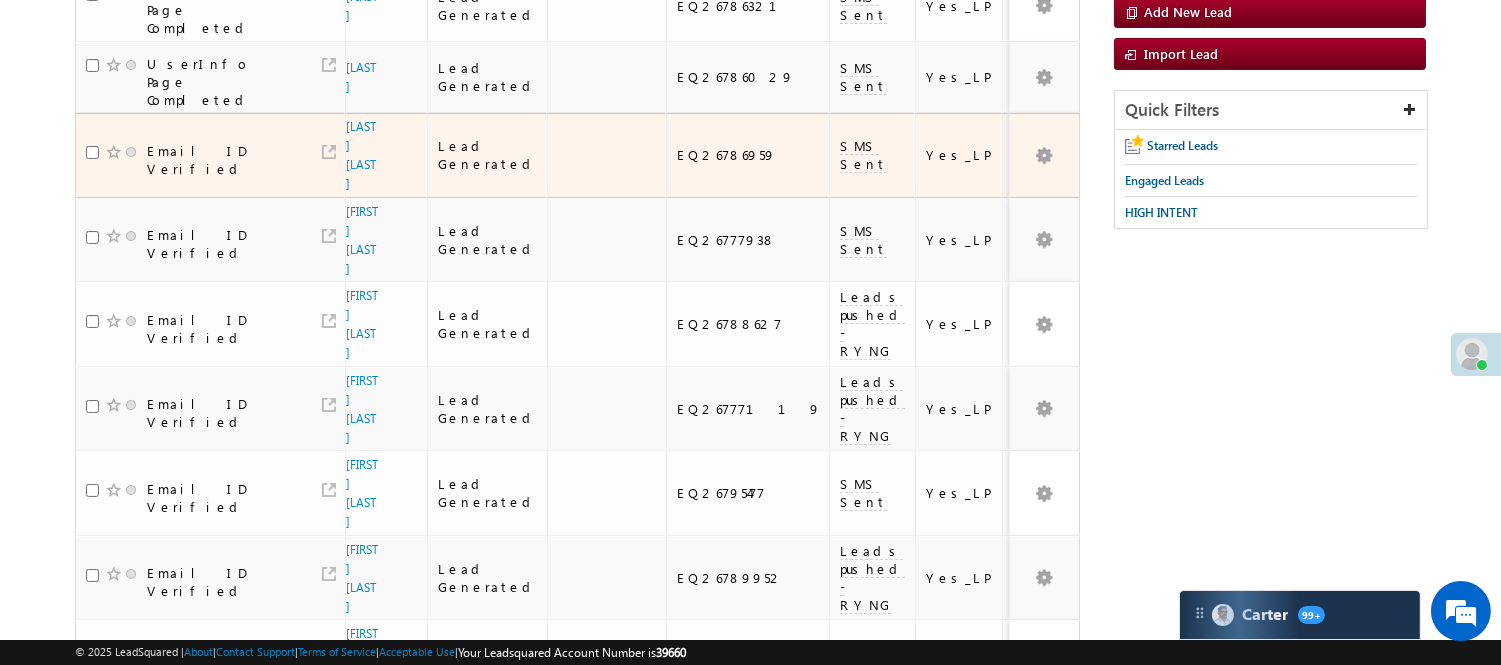 scroll, scrollTop: 122, scrollLeft: 0, axis: vertical 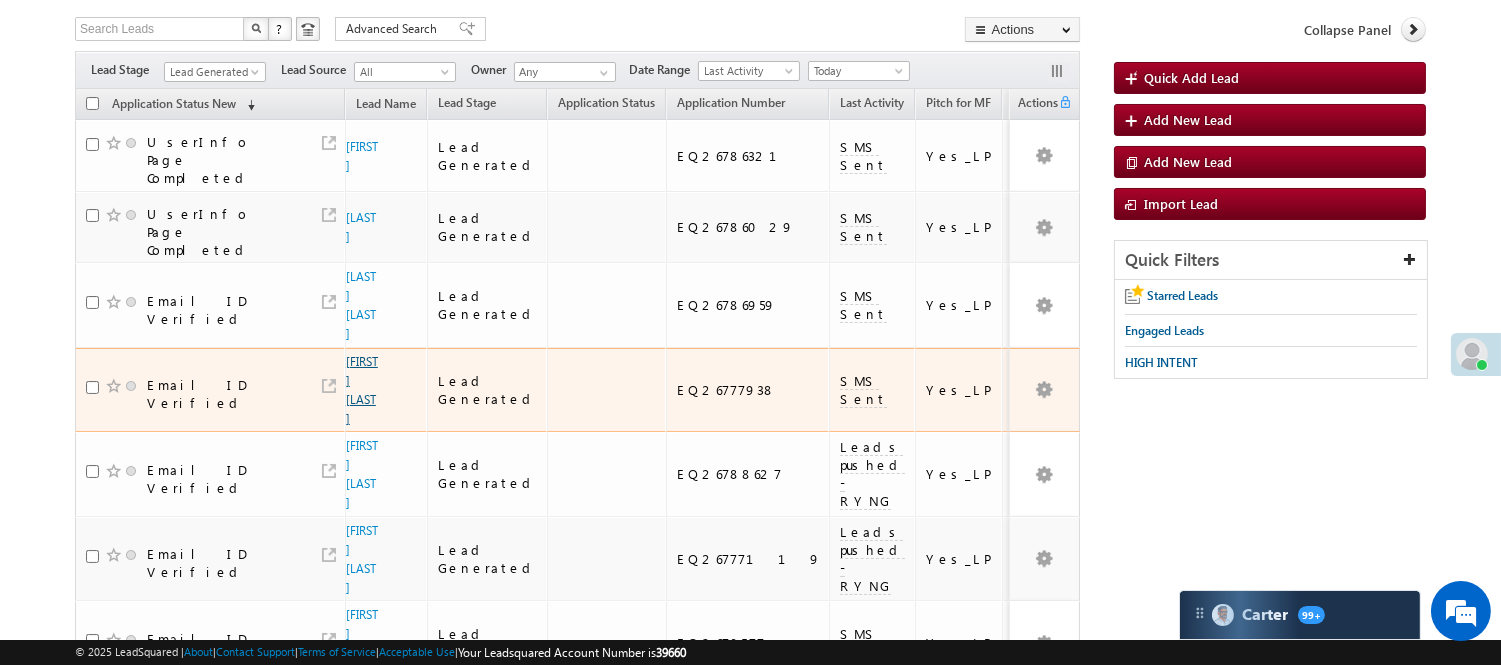 click on "[FIRST] [LAST]" at bounding box center (362, 390) 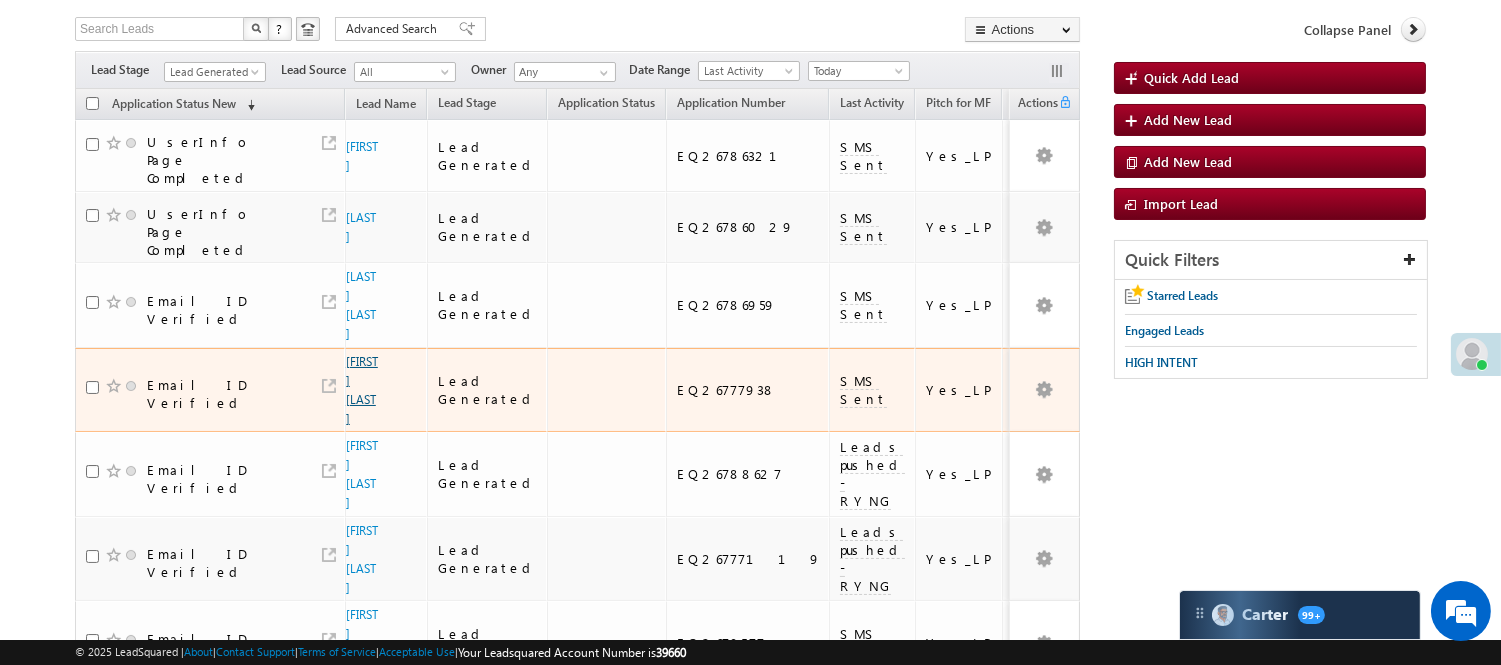scroll, scrollTop: 0, scrollLeft: 0, axis: both 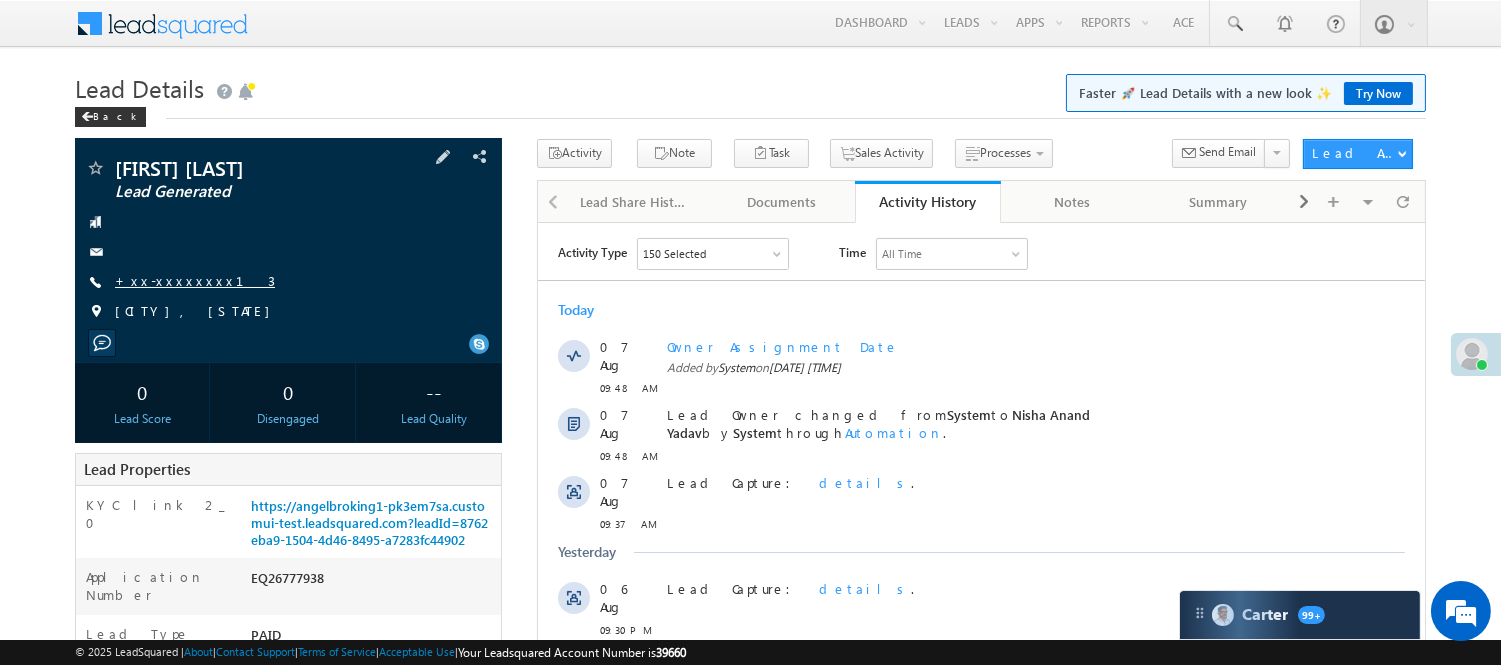 click on "+xx-xxxxxxxx13" at bounding box center [195, 280] 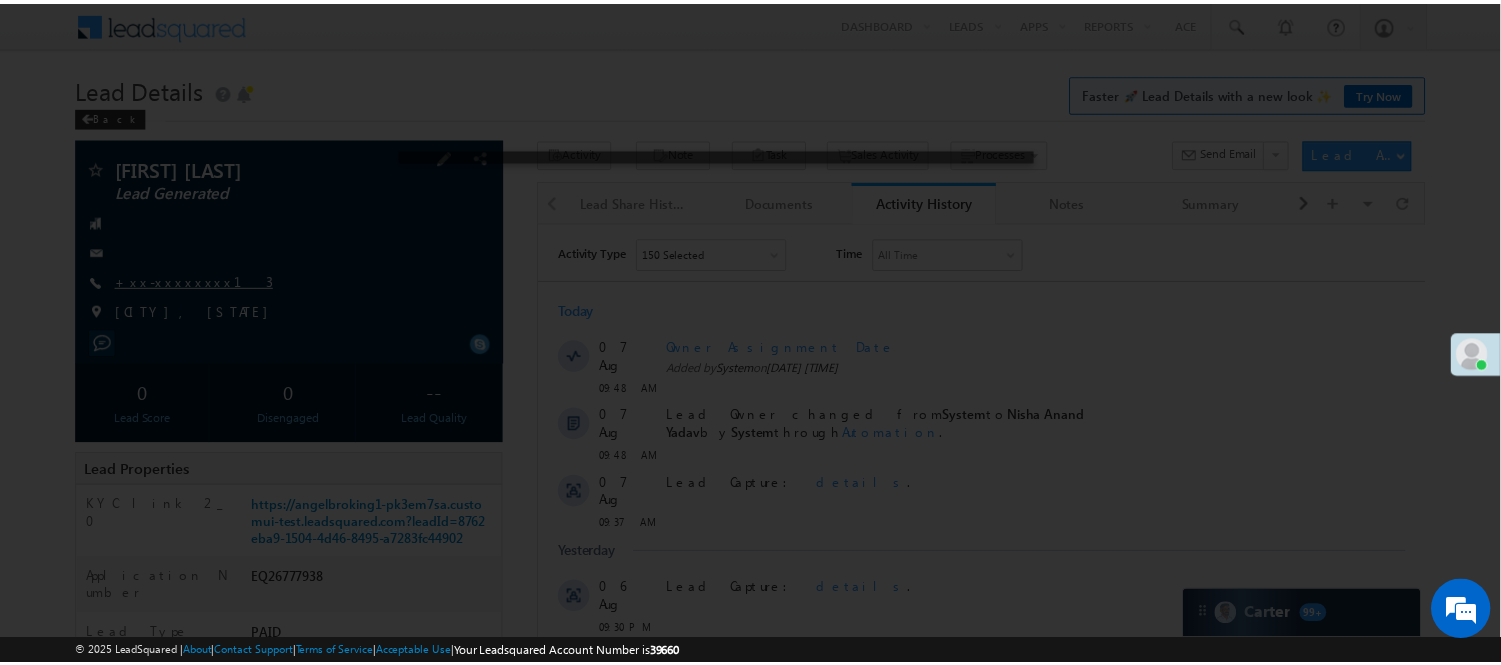 scroll, scrollTop: 0, scrollLeft: 0, axis: both 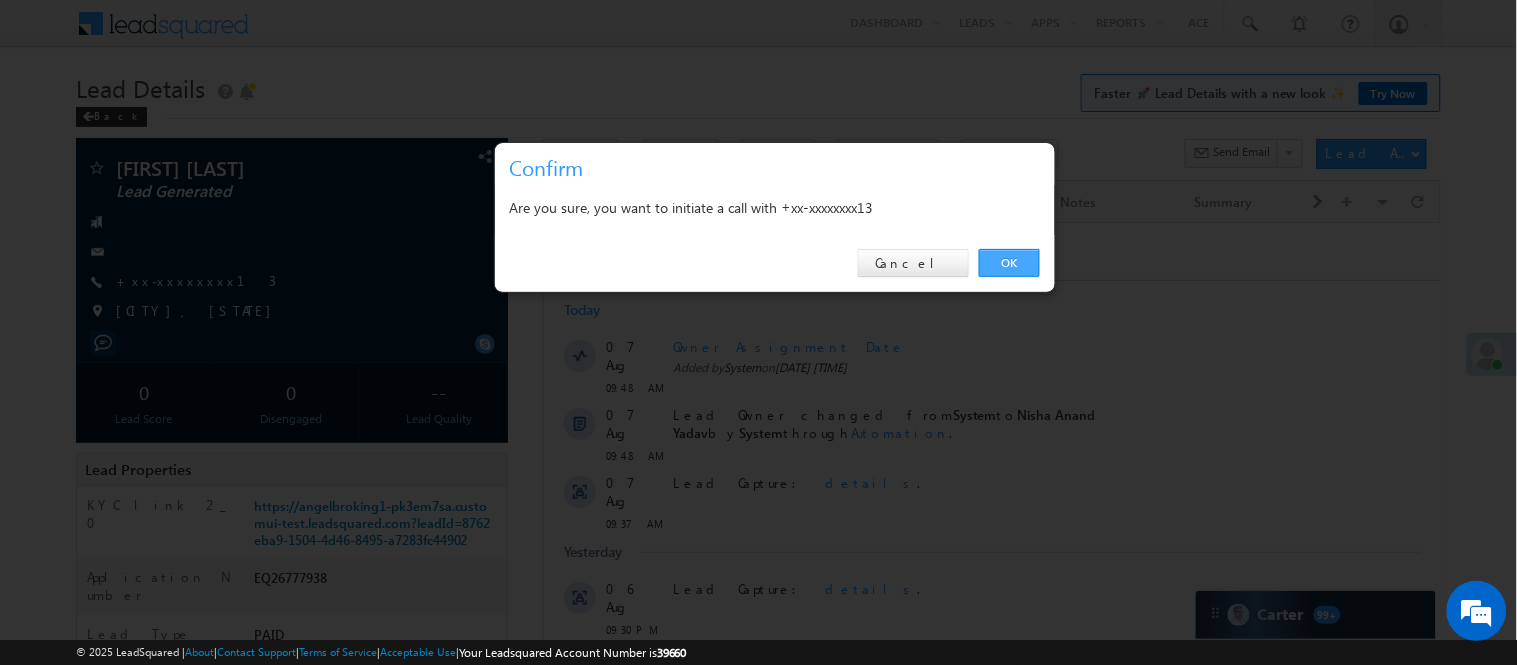 click on "OK" at bounding box center [1009, 263] 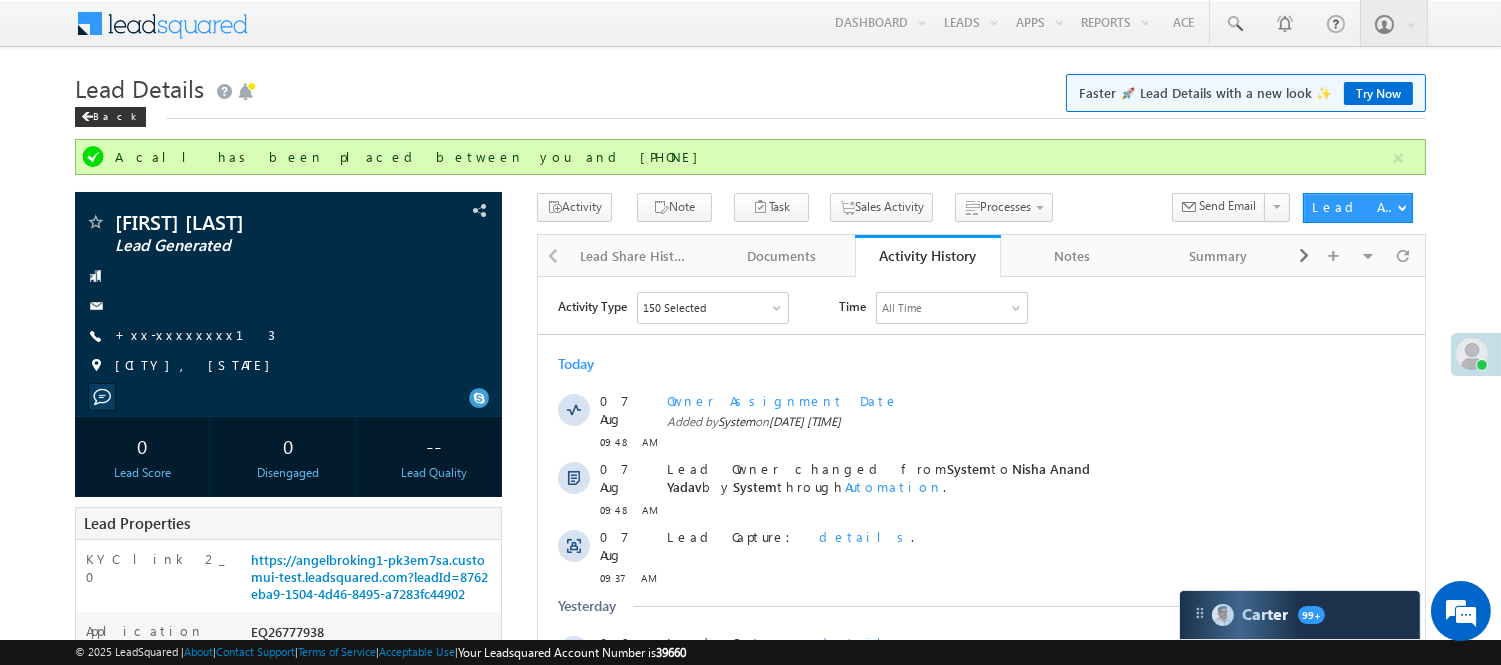 scroll, scrollTop: 0, scrollLeft: 0, axis: both 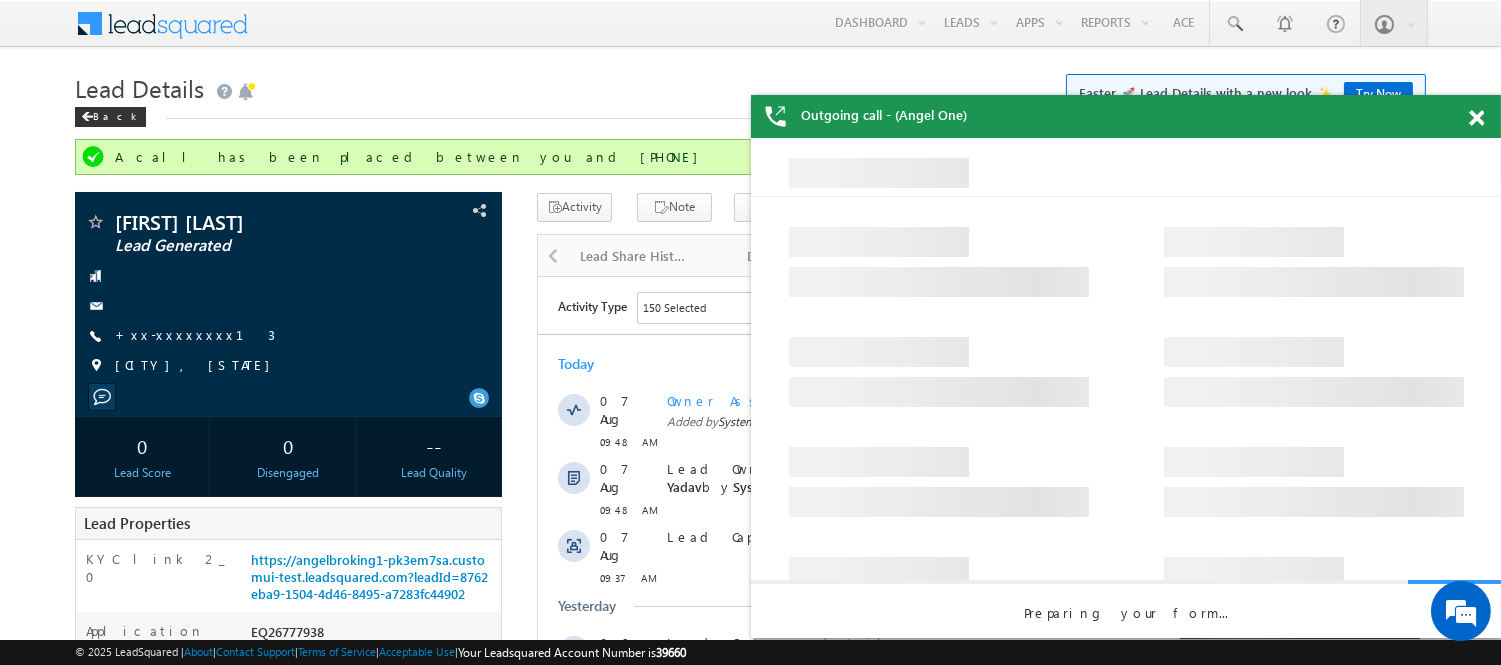 click at bounding box center (1487, 114) 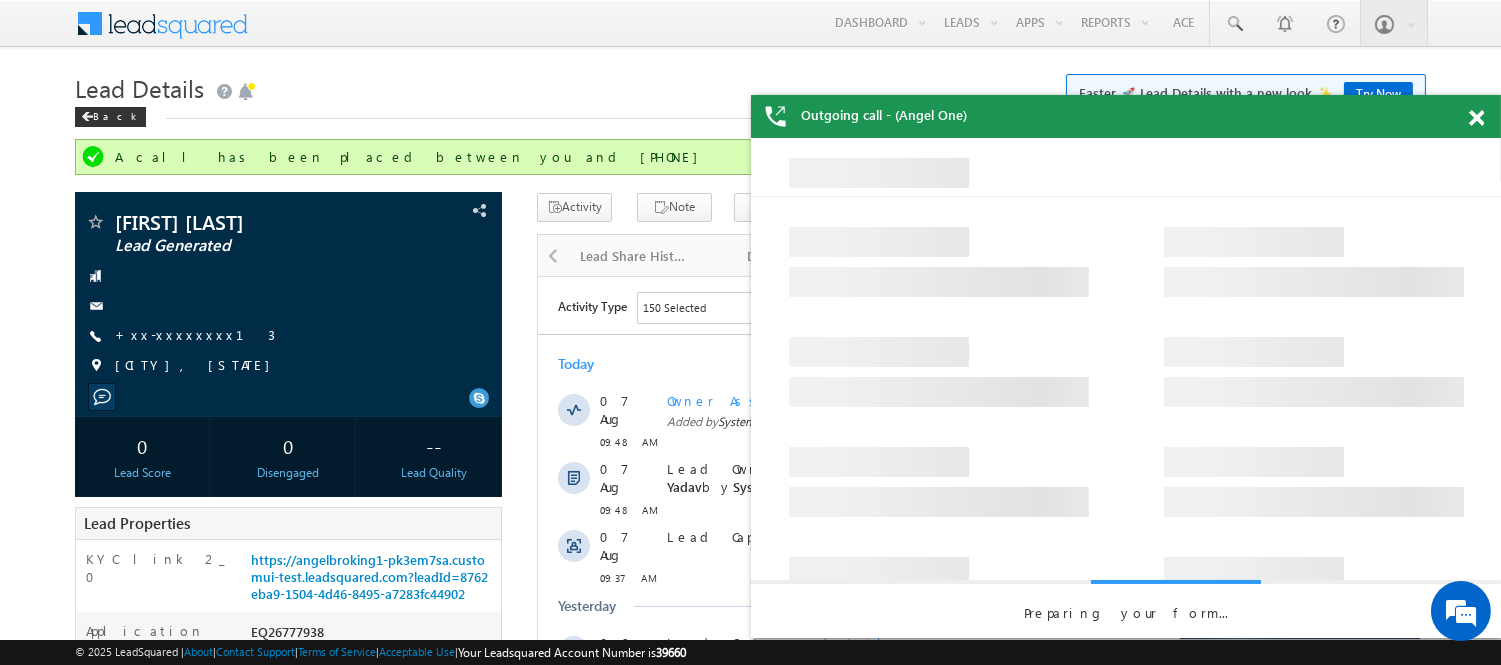 click at bounding box center [1476, 118] 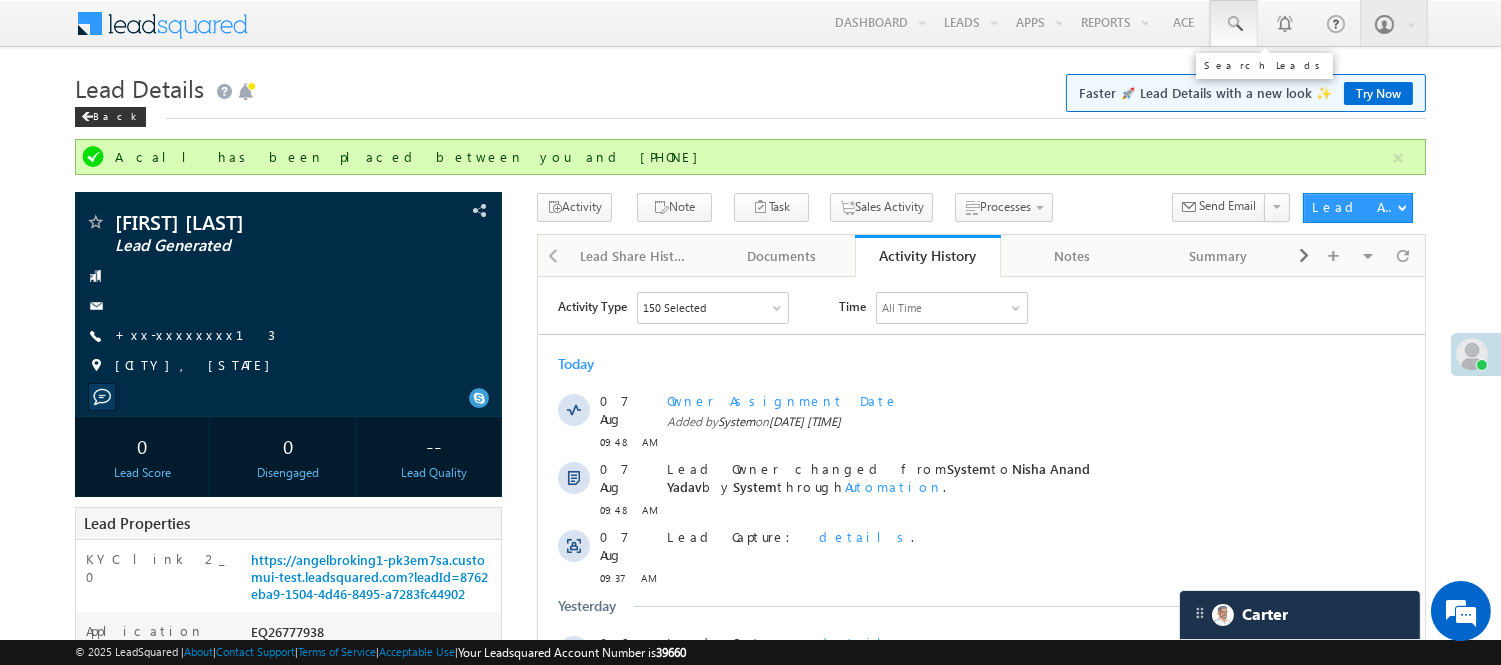 click at bounding box center (1234, 23) 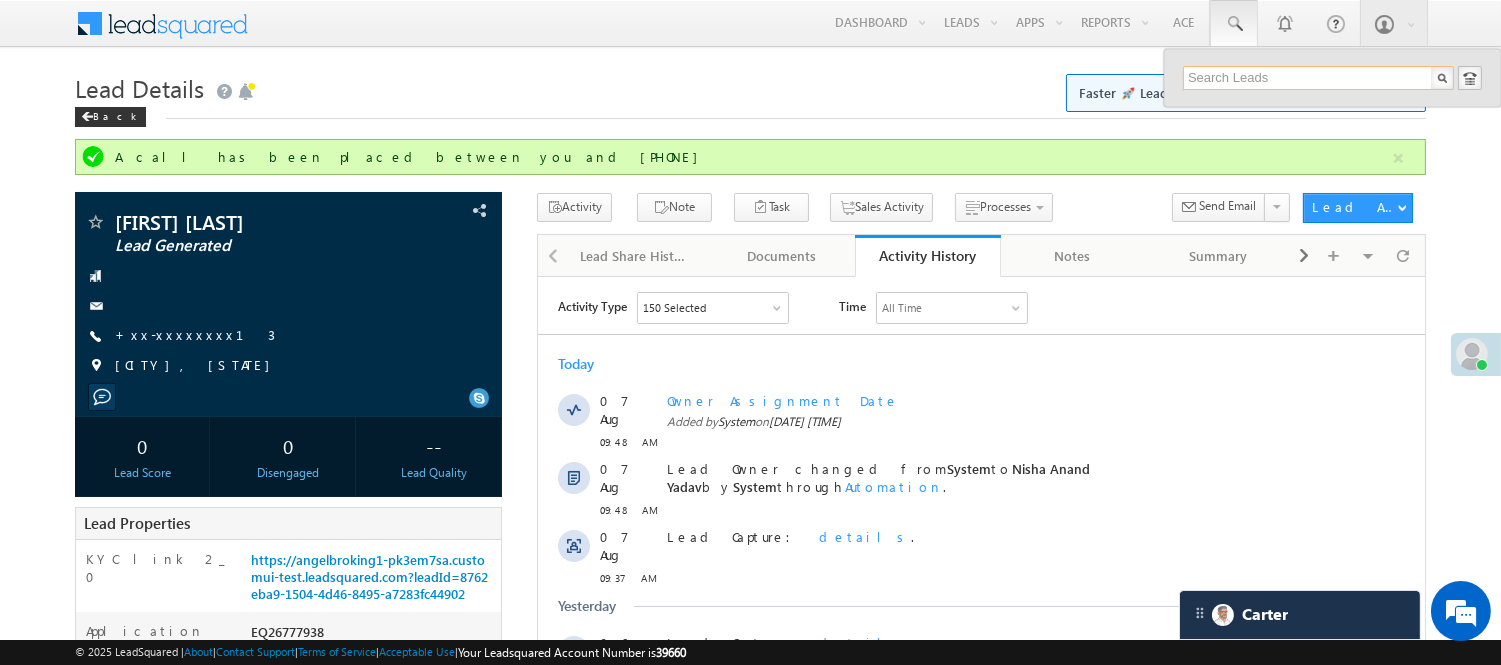 click at bounding box center [1318, 78] 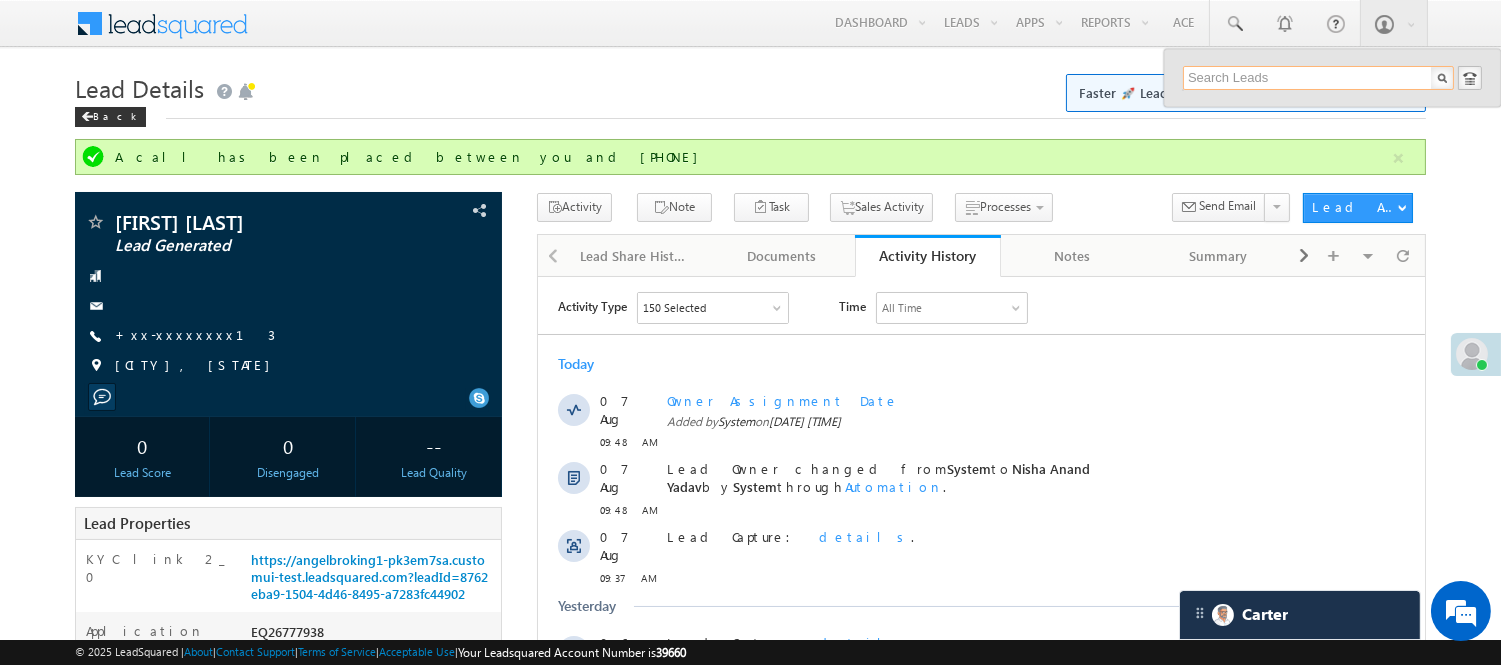 paste on "EQ26794527" 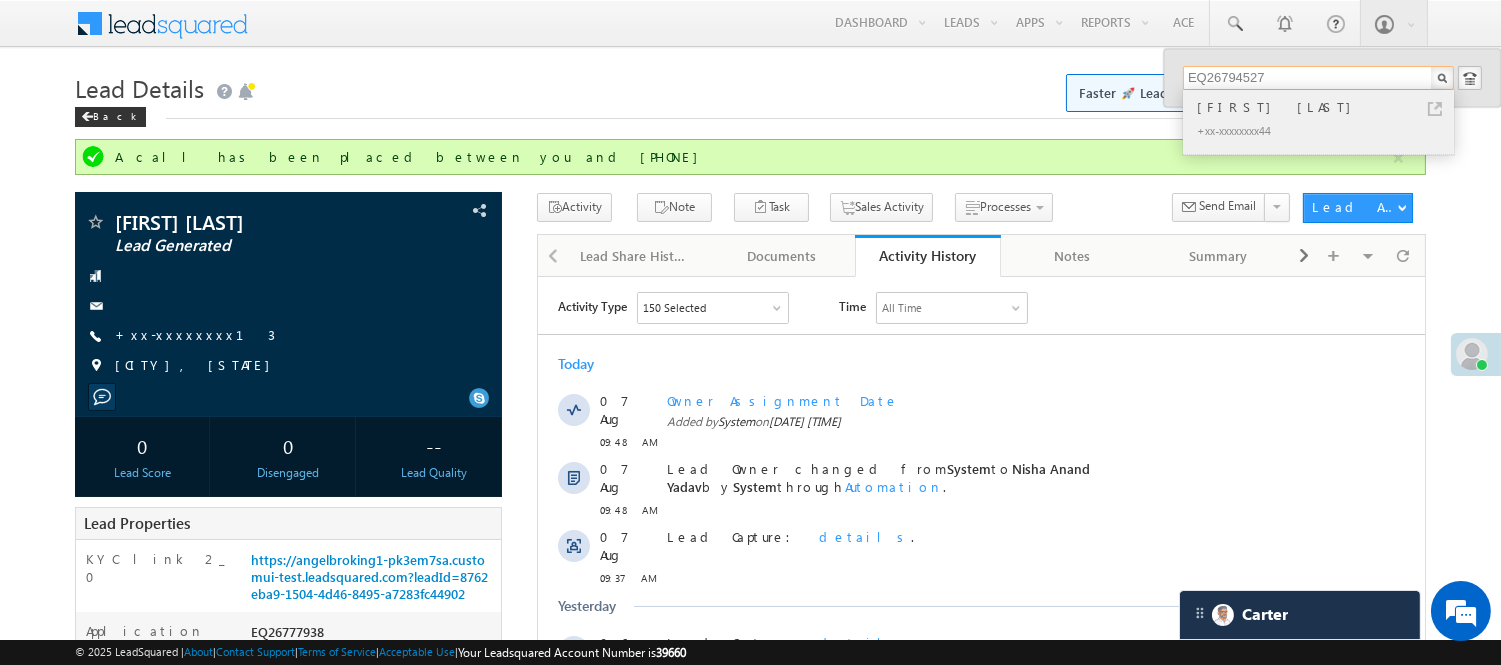 type on "EQ26794527" 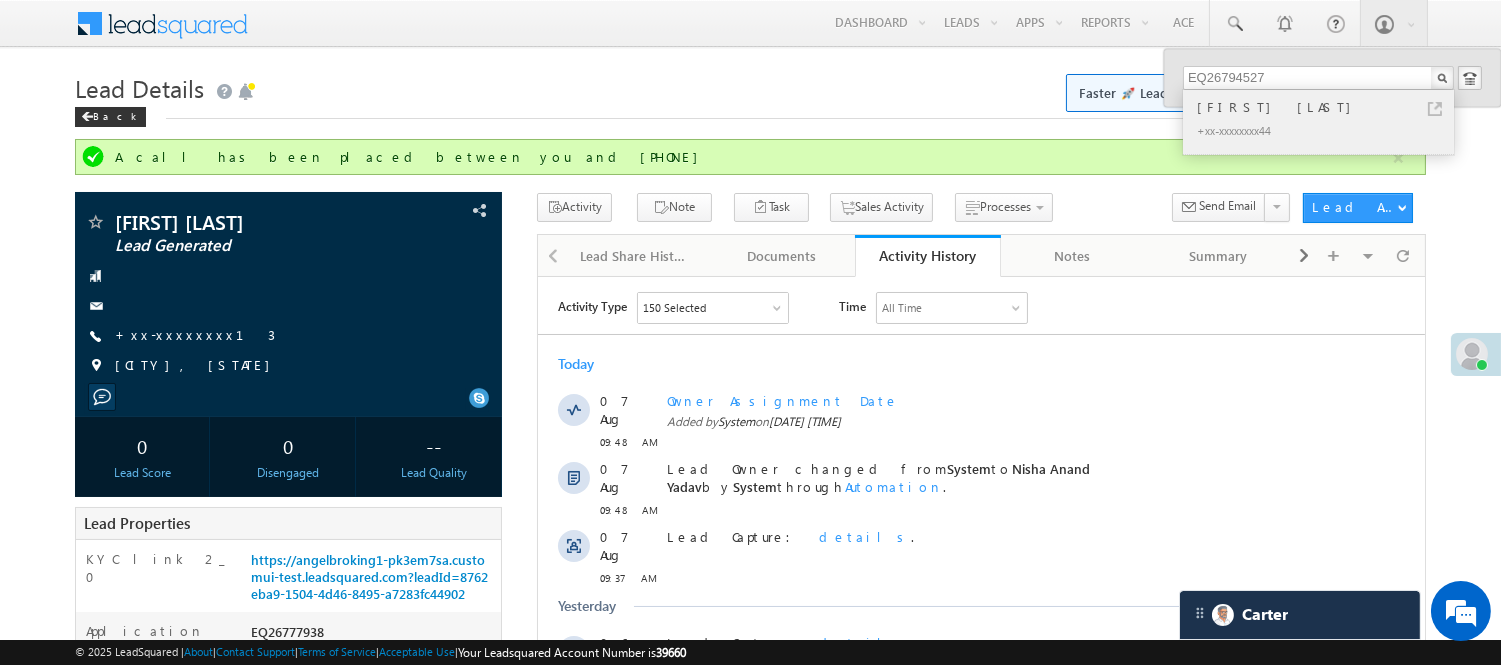 click on "[FIRST] [LAST]" at bounding box center (1327, 107) 